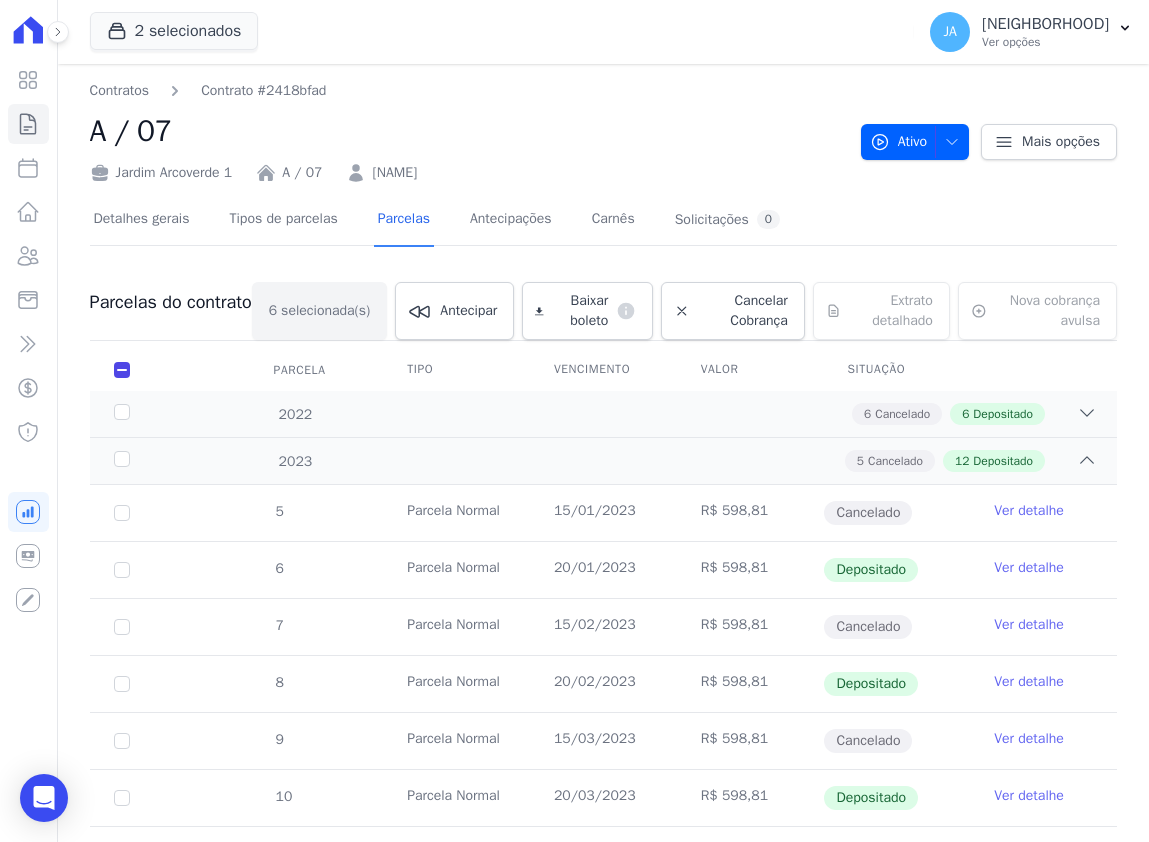 scroll, scrollTop: 0, scrollLeft: 0, axis: both 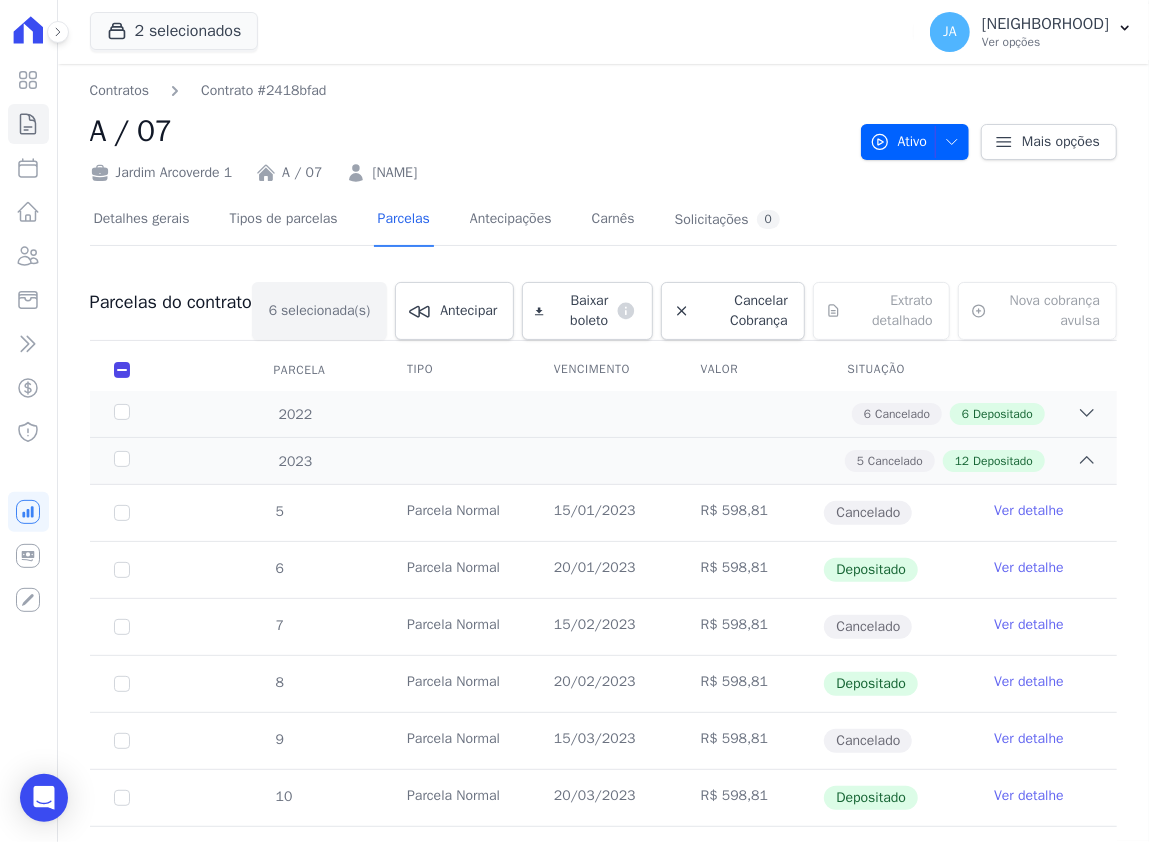 click on "Parcela" at bounding box center (122, 370) 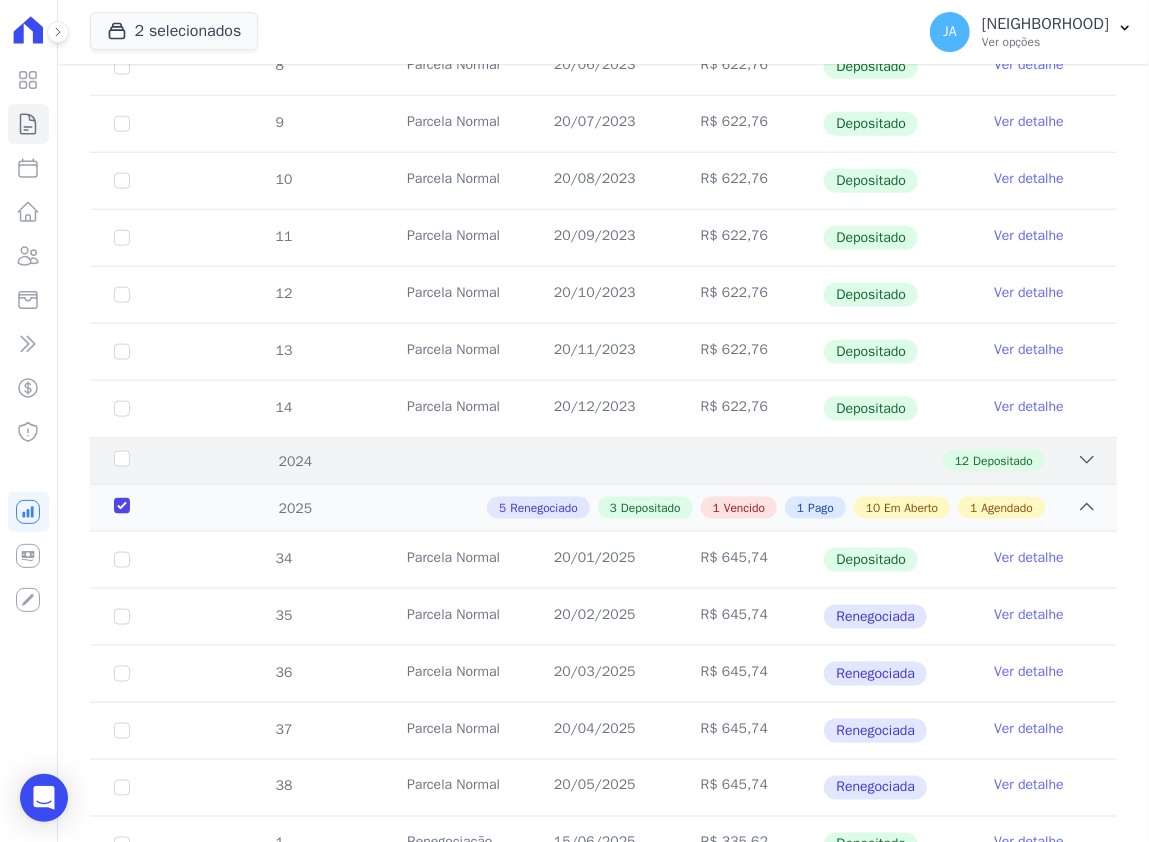 scroll, scrollTop: 1200, scrollLeft: 0, axis: vertical 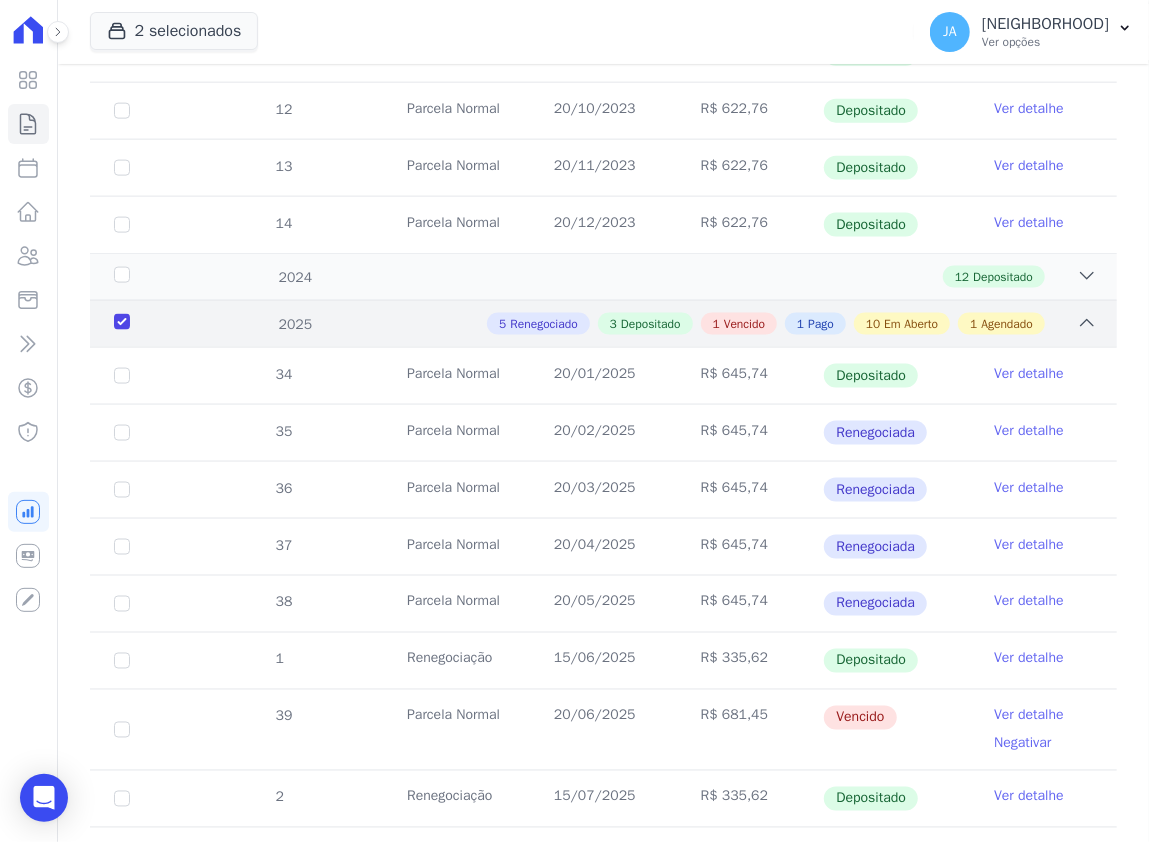 click on "2025" at bounding box center [154, 324] 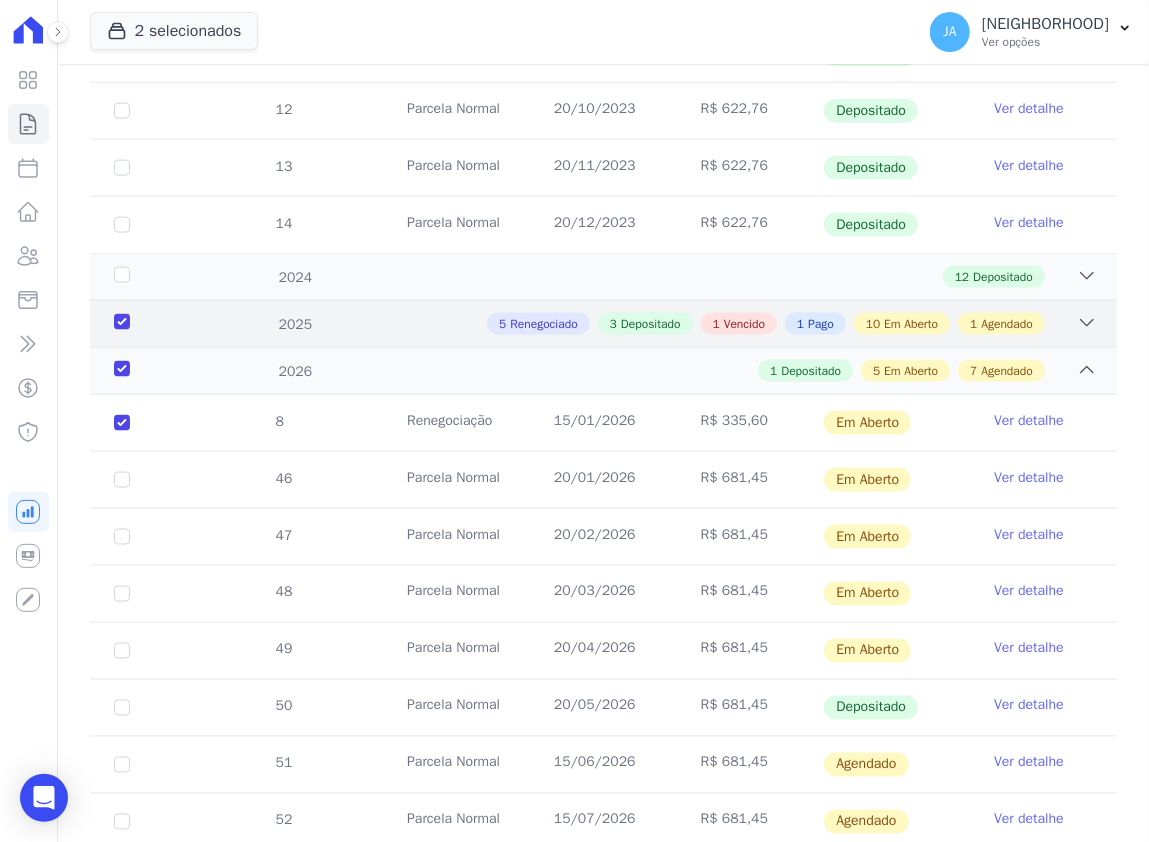 click 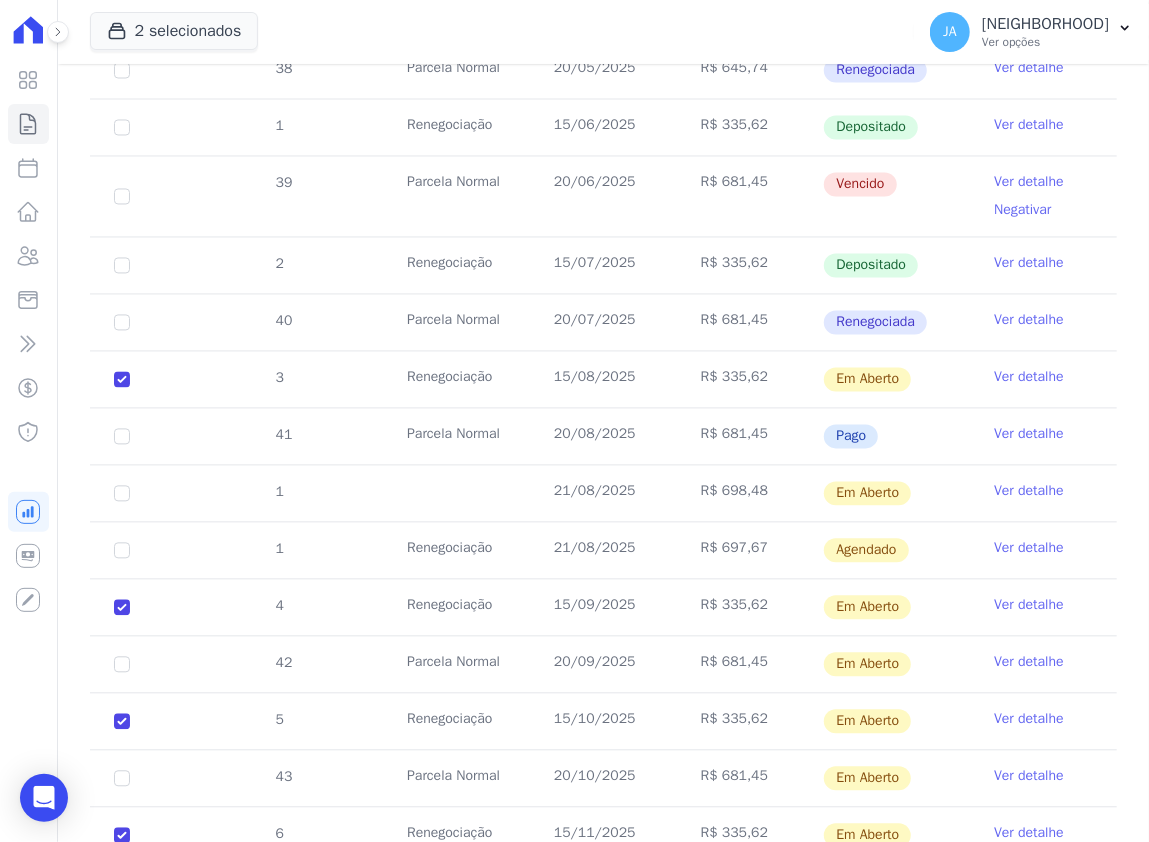 scroll, scrollTop: 1333, scrollLeft: 0, axis: vertical 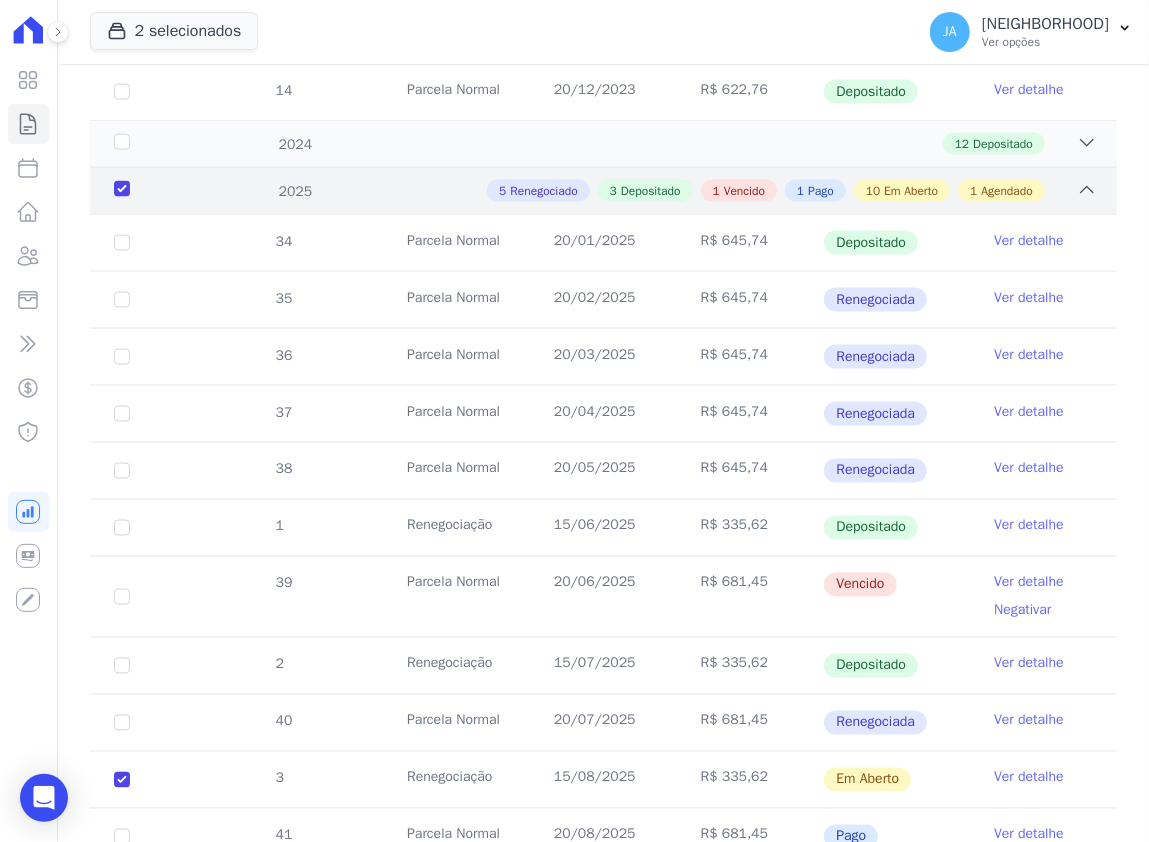 click on "2025" at bounding box center (154, 191) 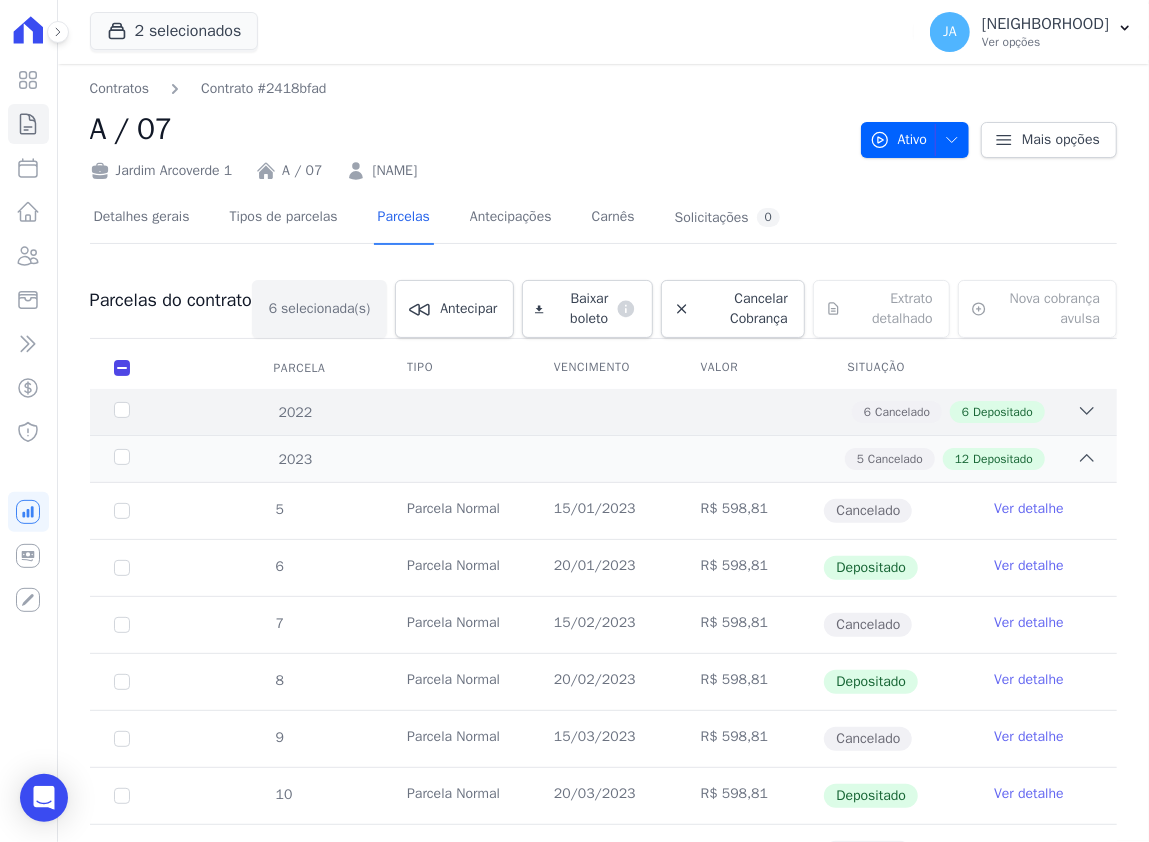 scroll, scrollTop: 0, scrollLeft: 0, axis: both 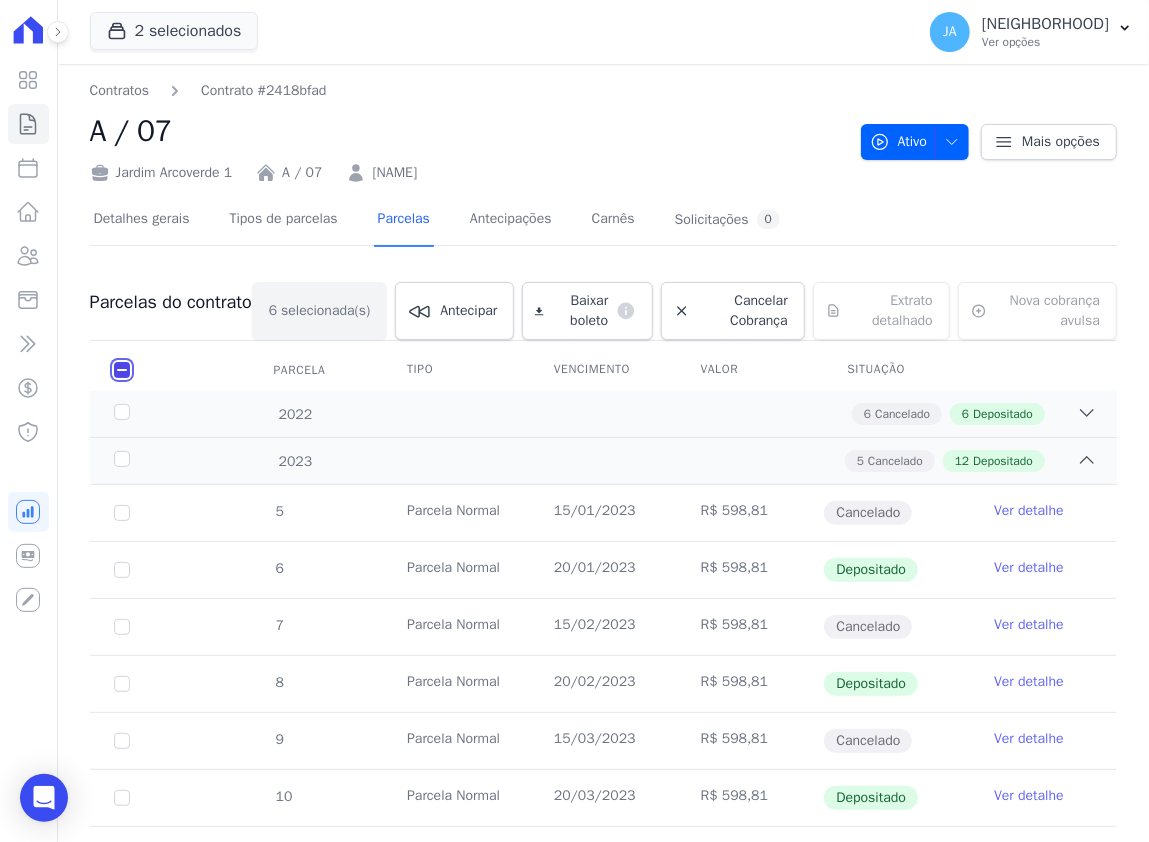 click at bounding box center [122, 370] 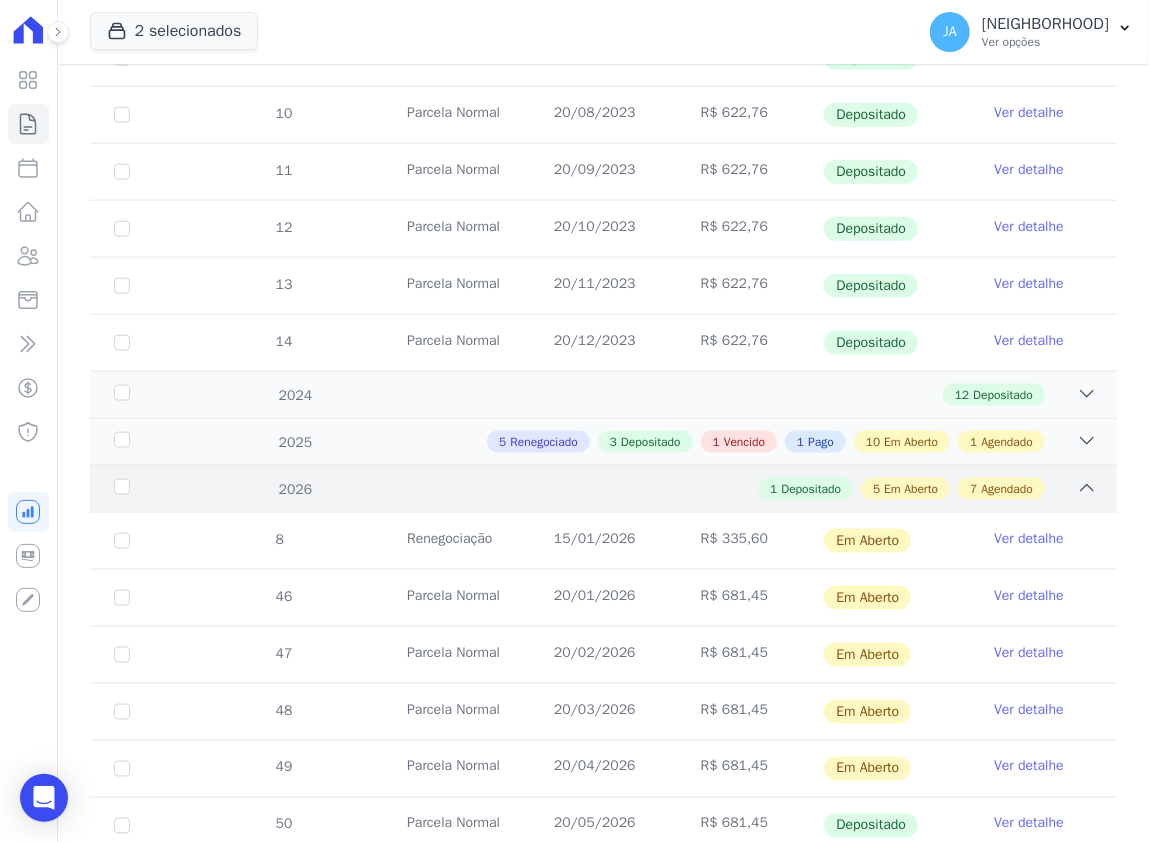 scroll, scrollTop: 1200, scrollLeft: 0, axis: vertical 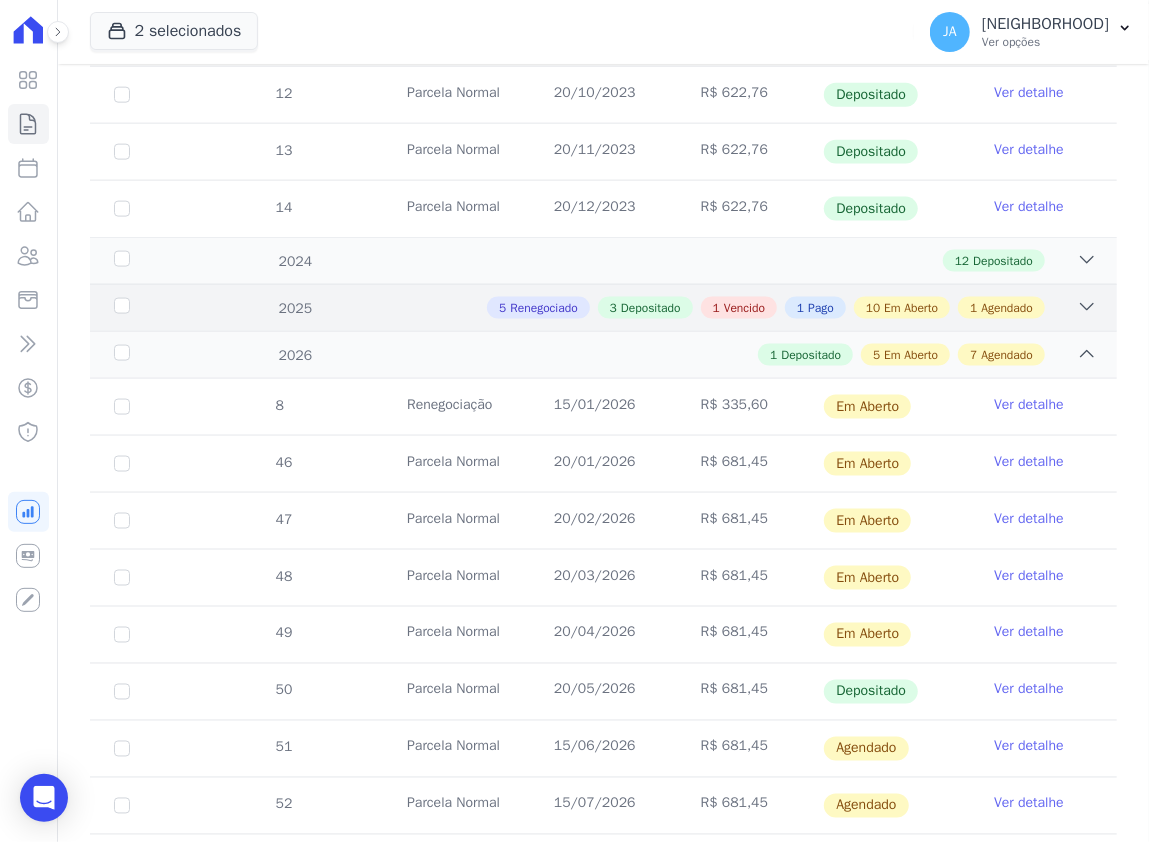click on "2025
5
Renegociado
3
Depositado
1
Vencido
1
Pago
10
Em Aberto
1
Agendado" at bounding box center [603, 307] 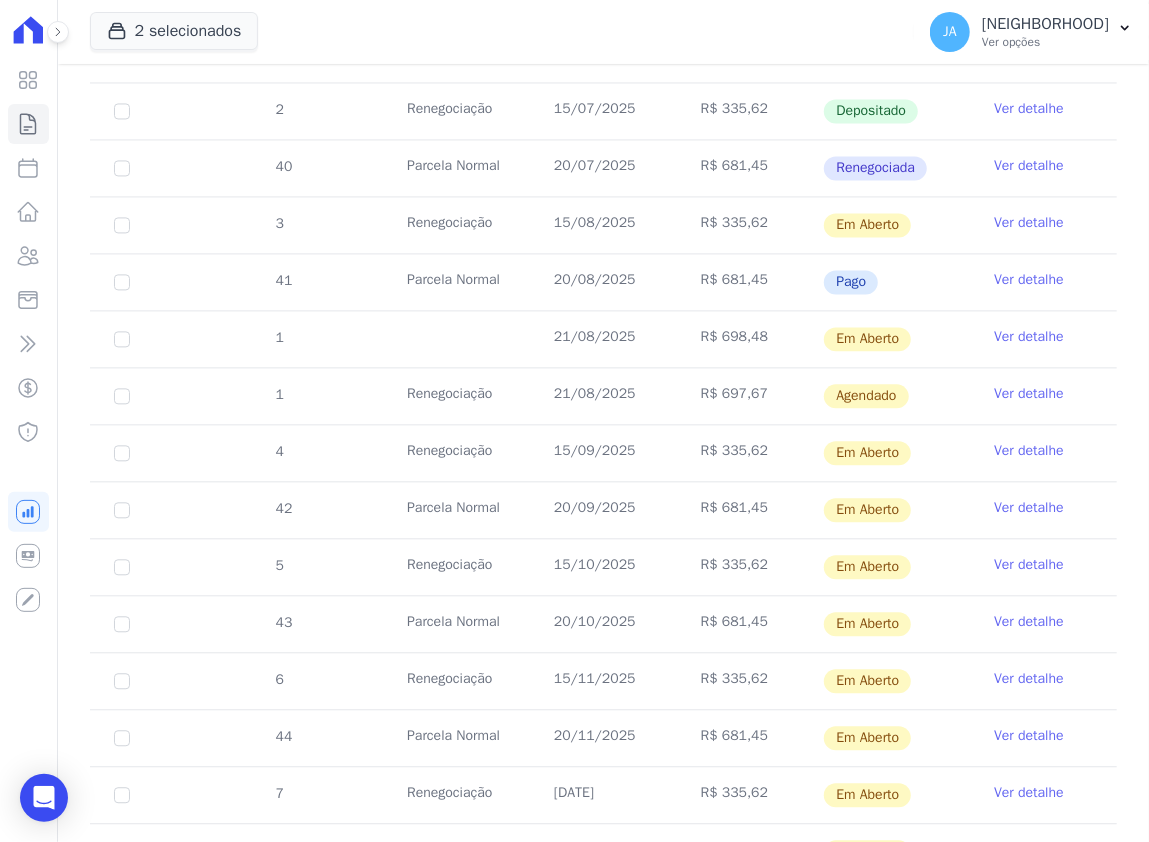 scroll, scrollTop: 1733, scrollLeft: 0, axis: vertical 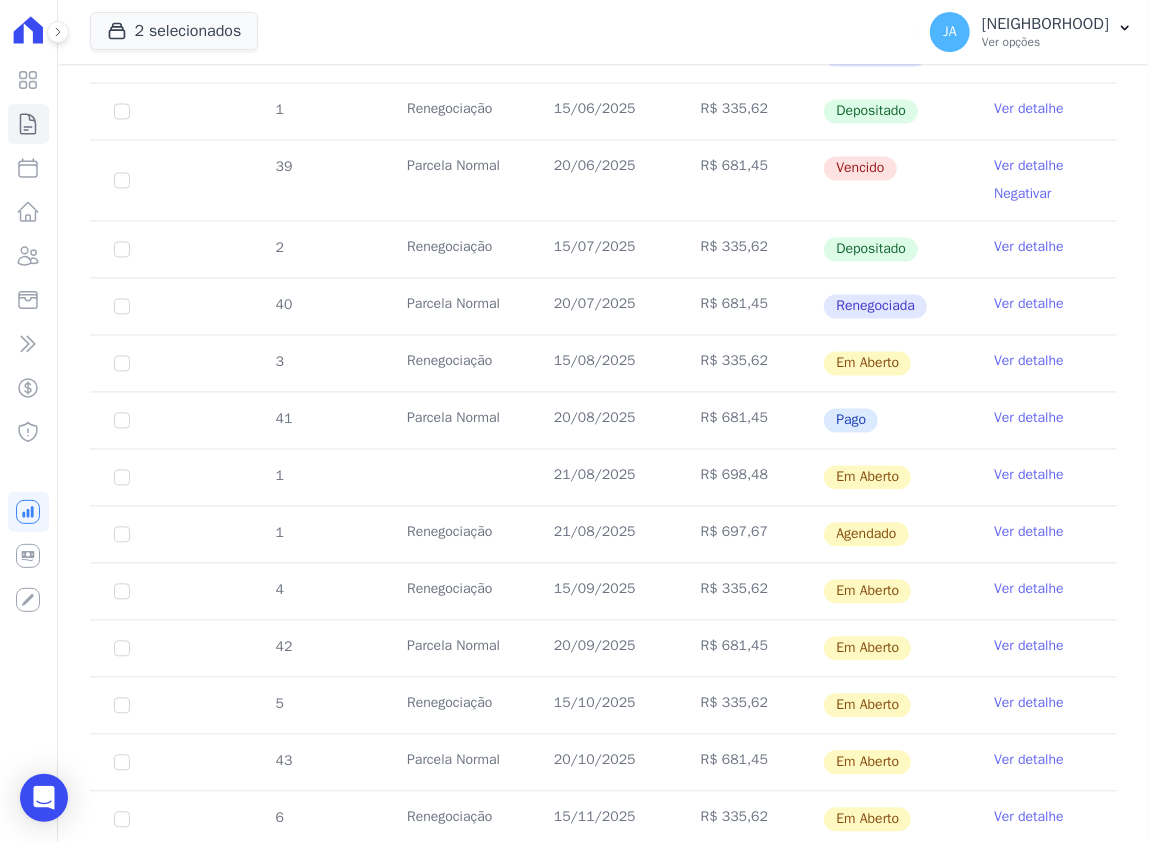 drag, startPoint x: 577, startPoint y: 424, endPoint x: 810, endPoint y: 433, distance: 233.17375 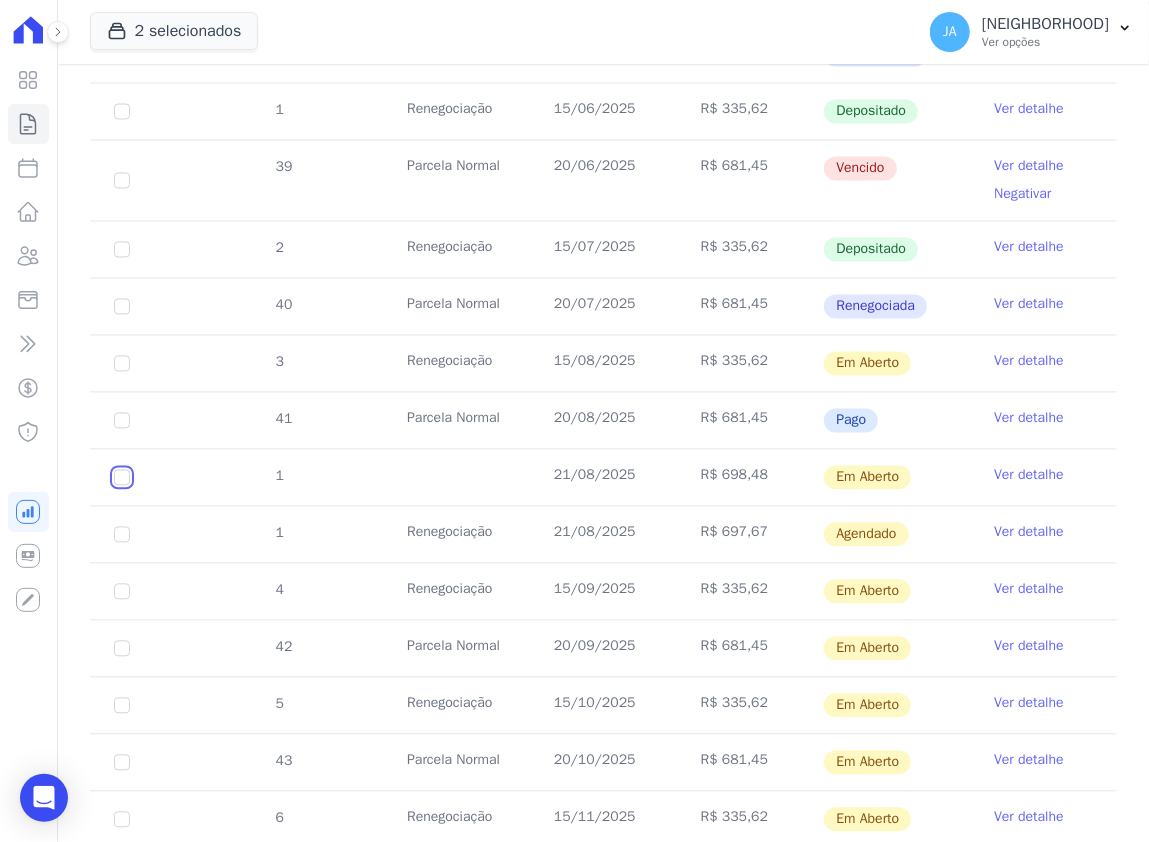 click at bounding box center [122, 364] 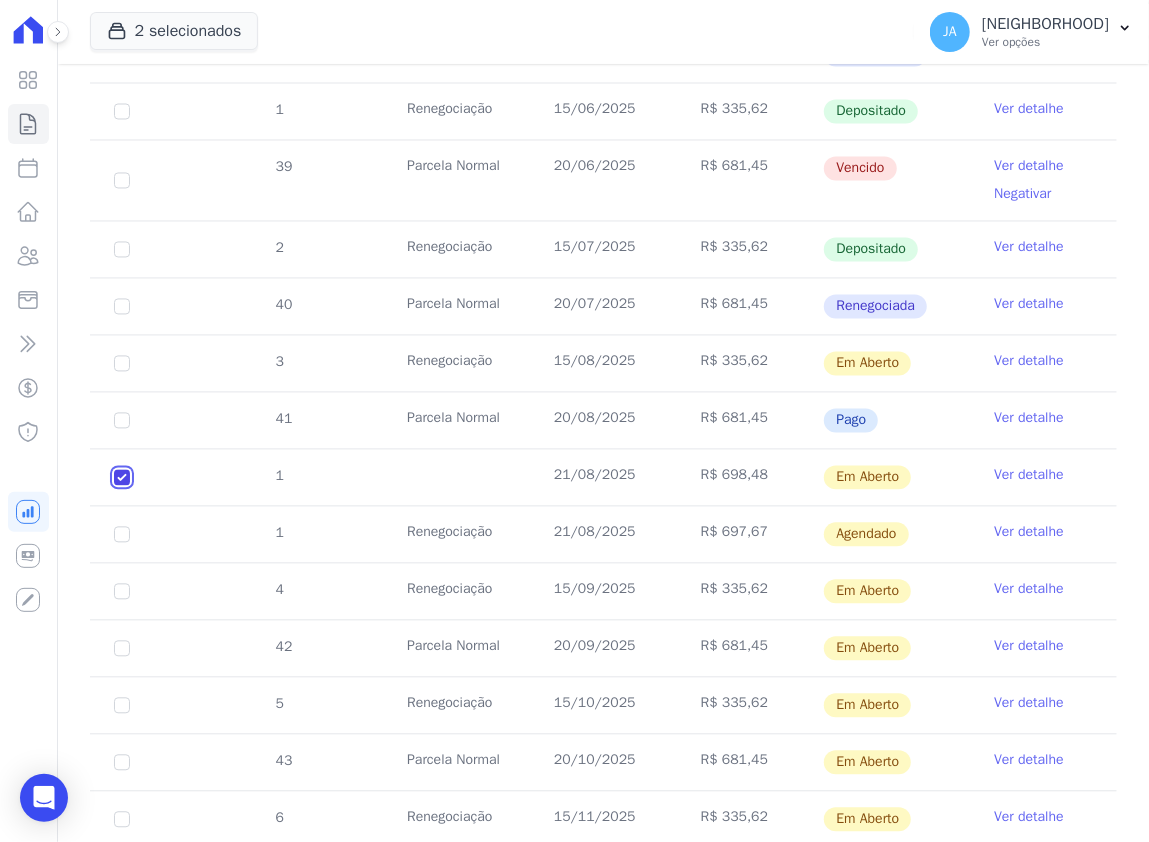 checkbox on "true" 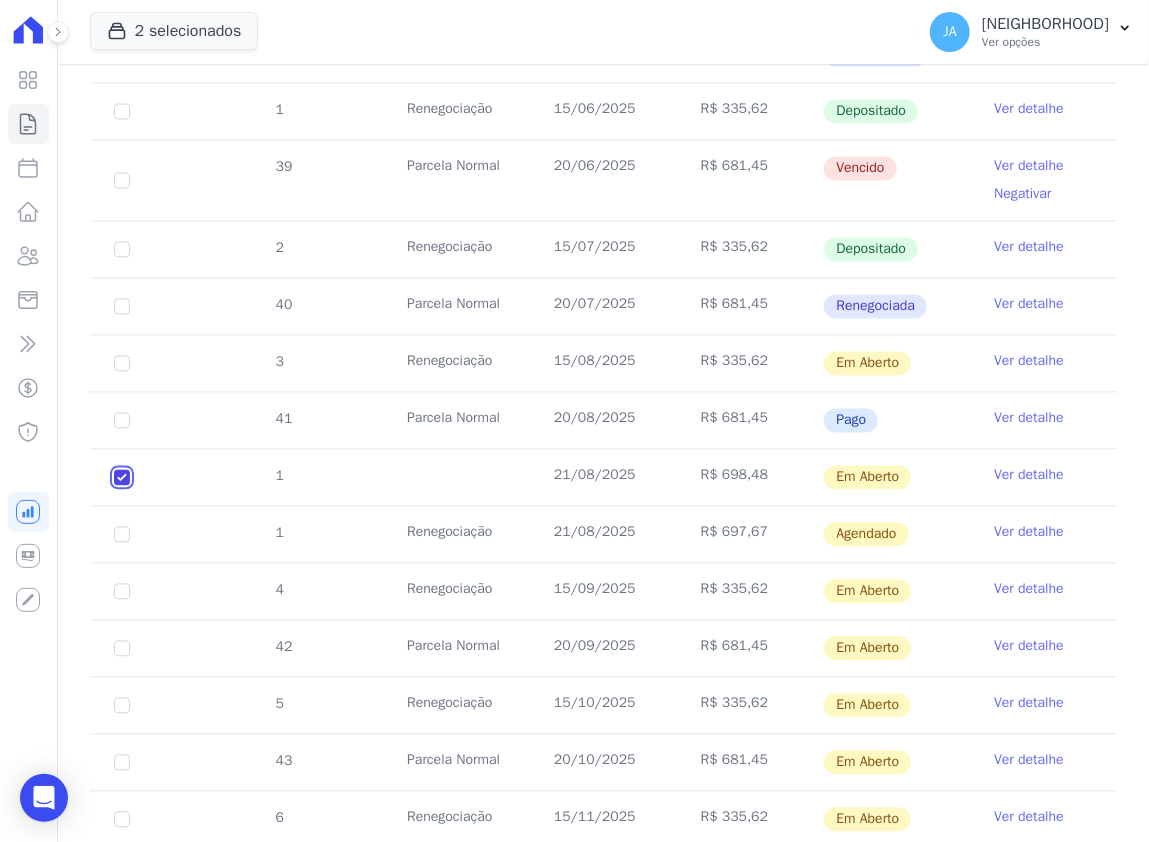 checkbox on "true" 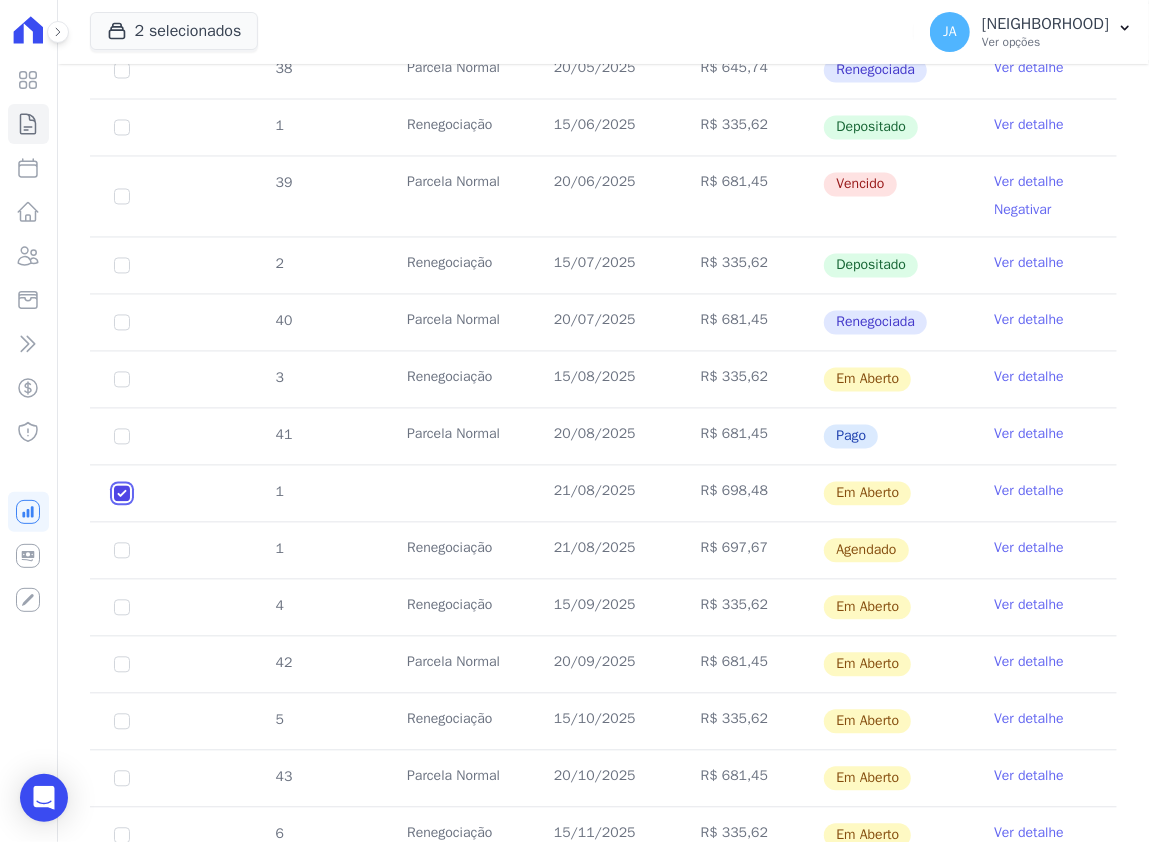 scroll, scrollTop: 1749, scrollLeft: 0, axis: vertical 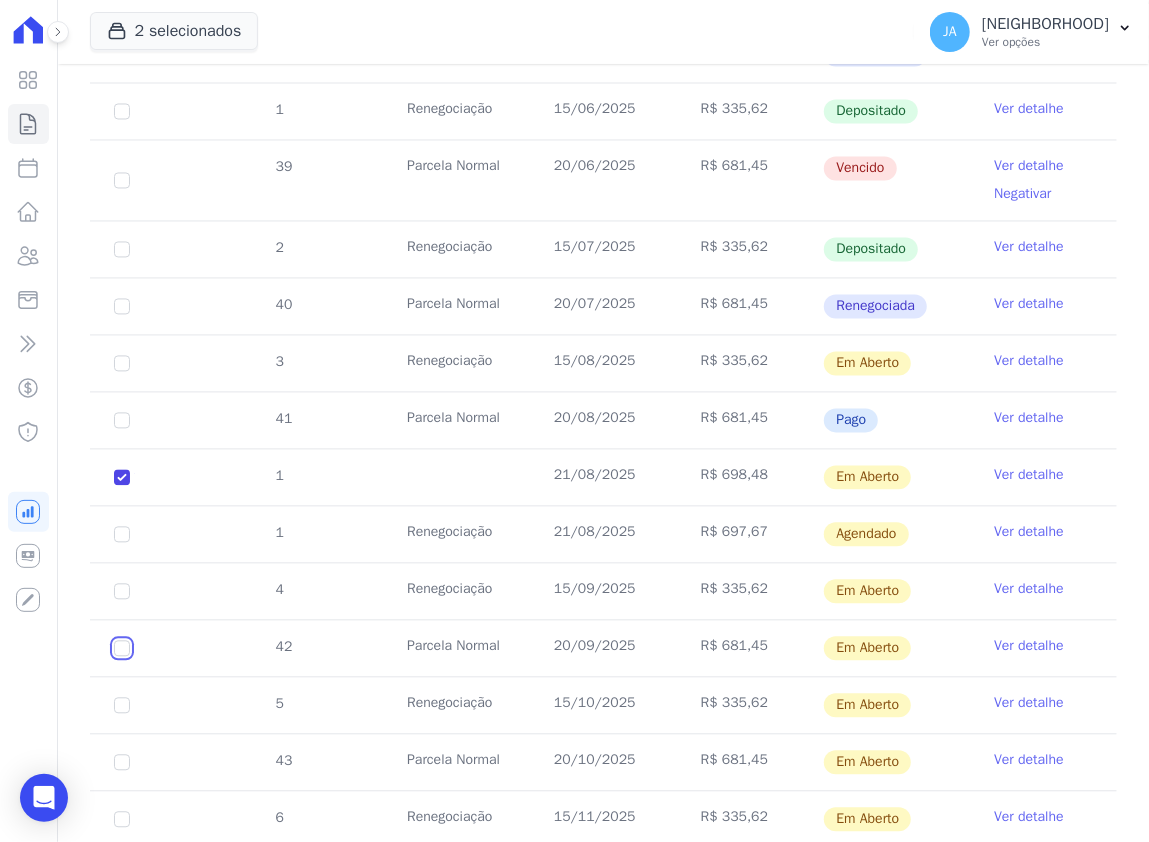 click at bounding box center (122, 364) 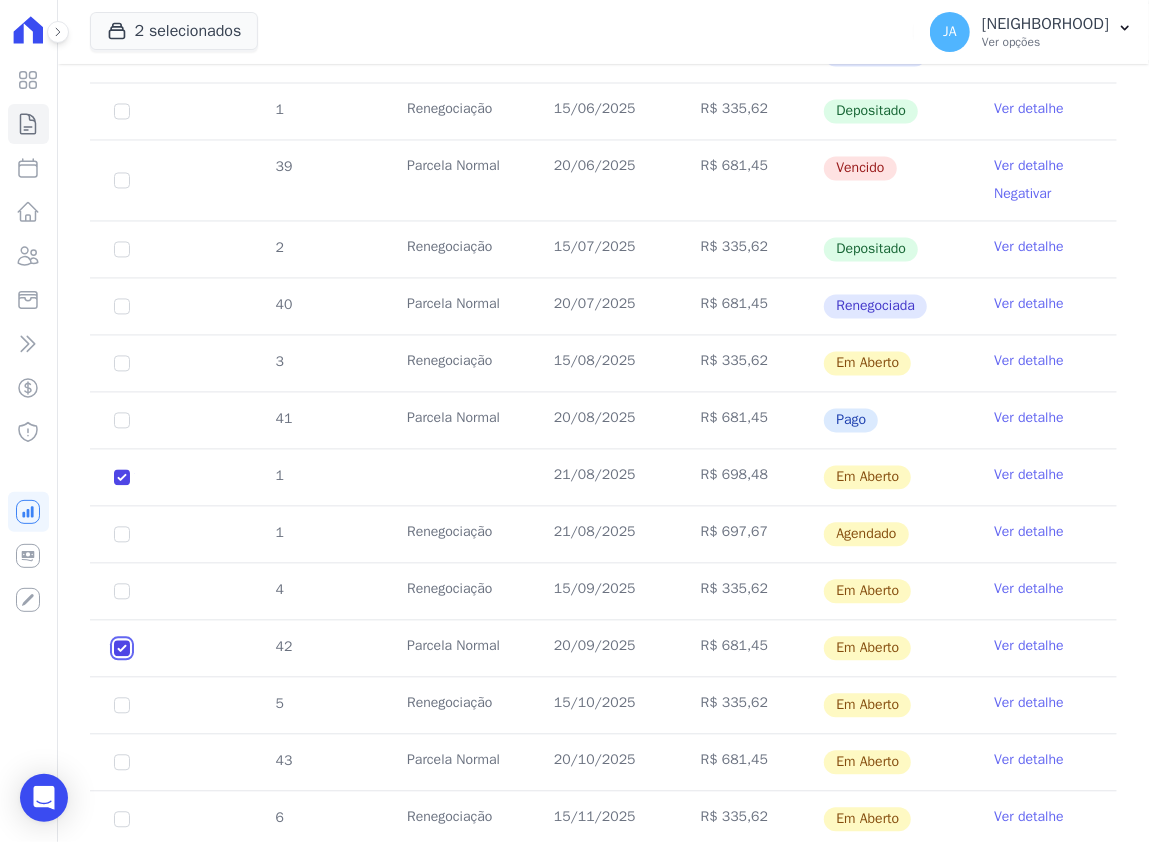 checkbox on "true" 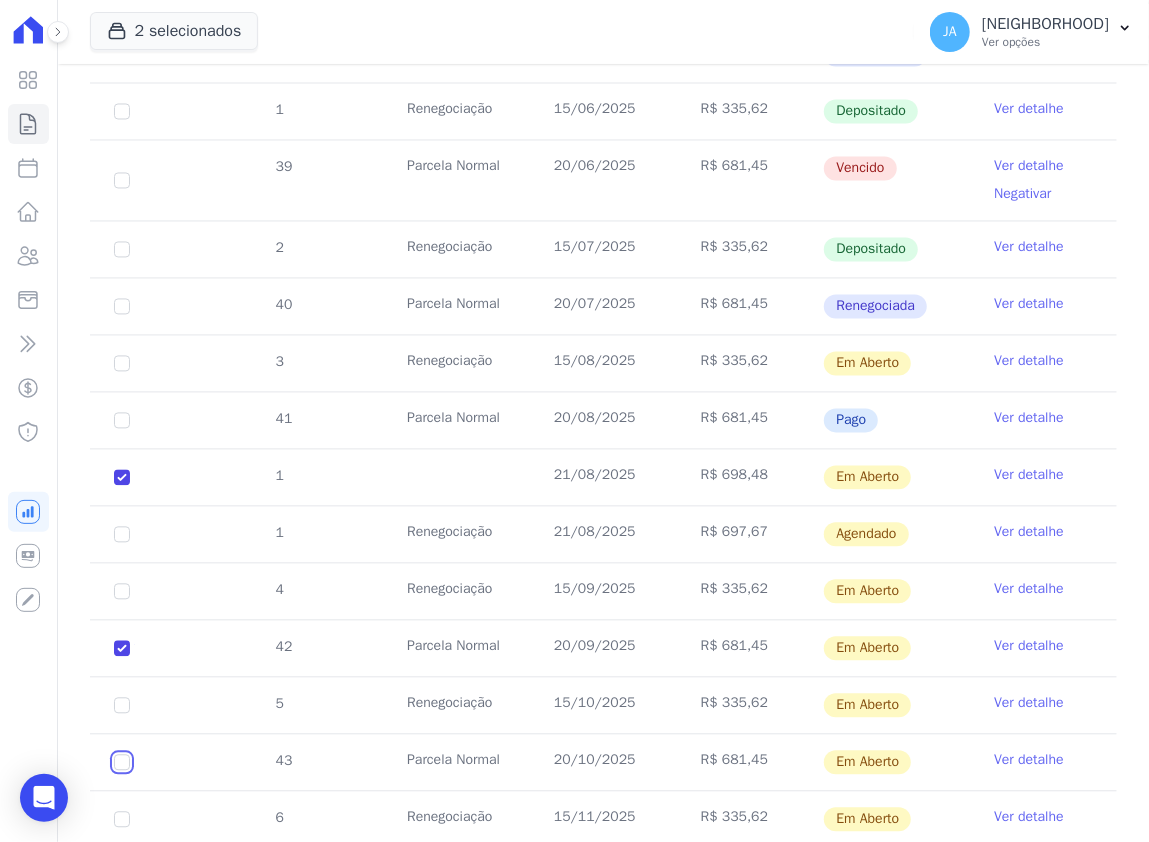 click at bounding box center [122, 364] 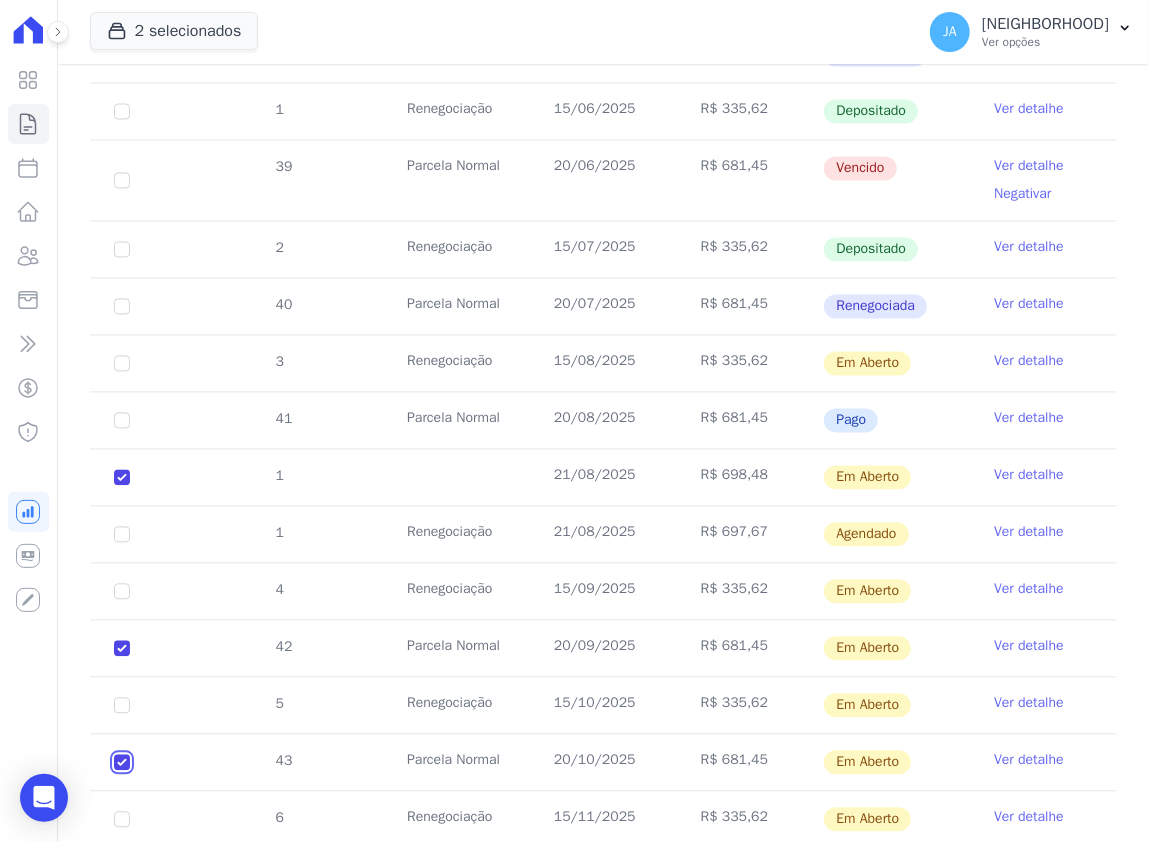 checkbox on "true" 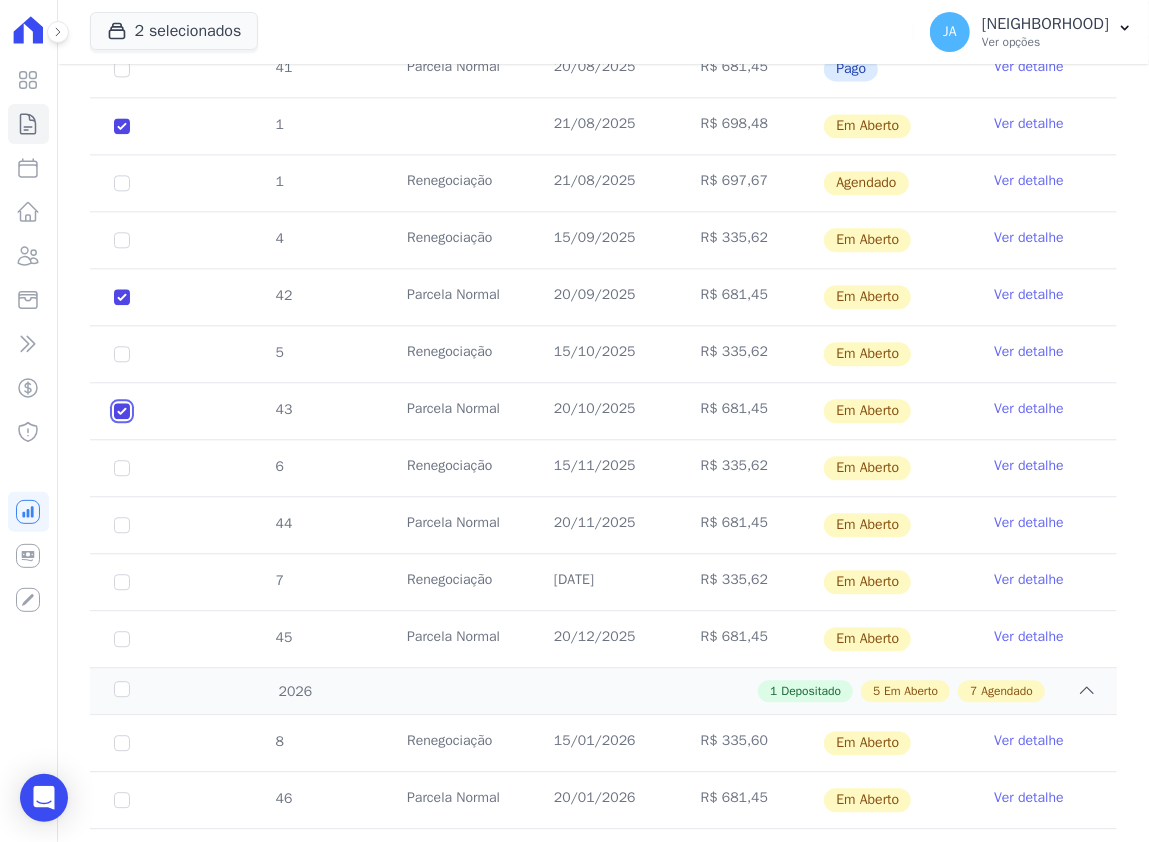scroll, scrollTop: 2149, scrollLeft: 0, axis: vertical 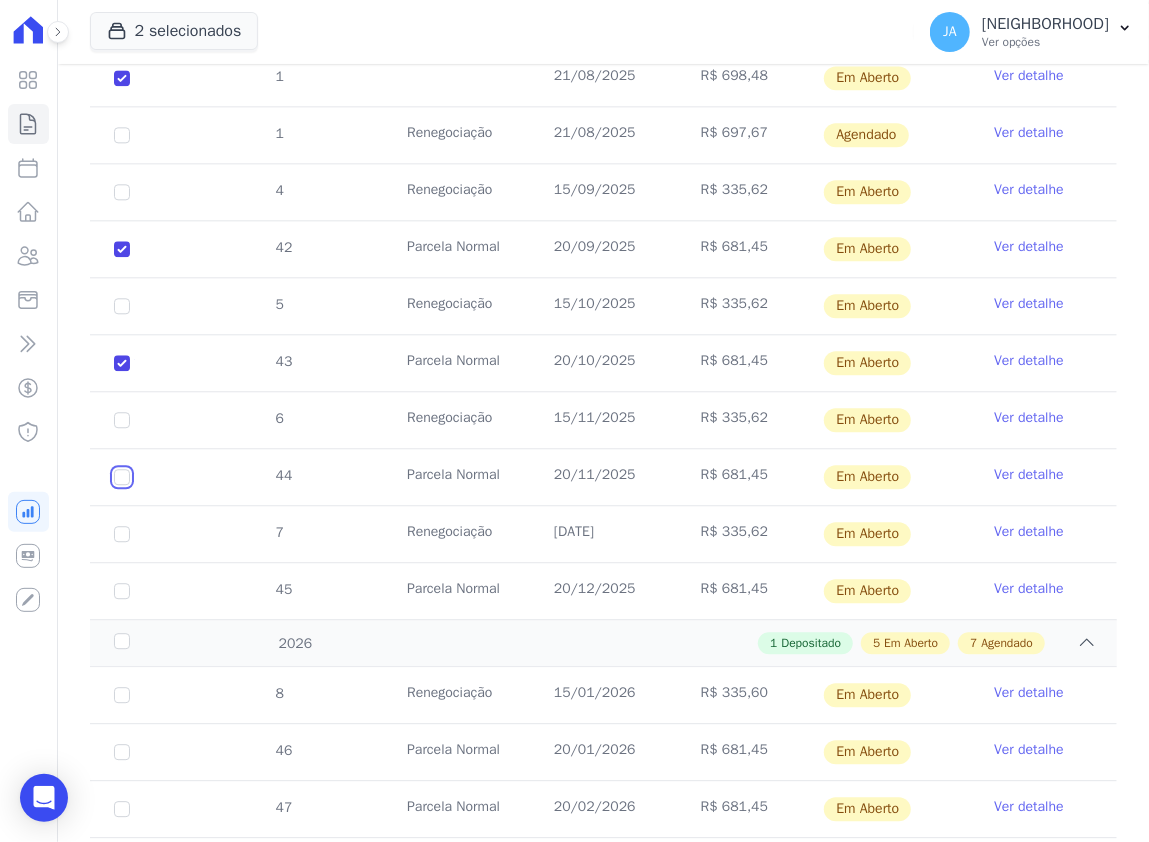 click at bounding box center (122, -36) 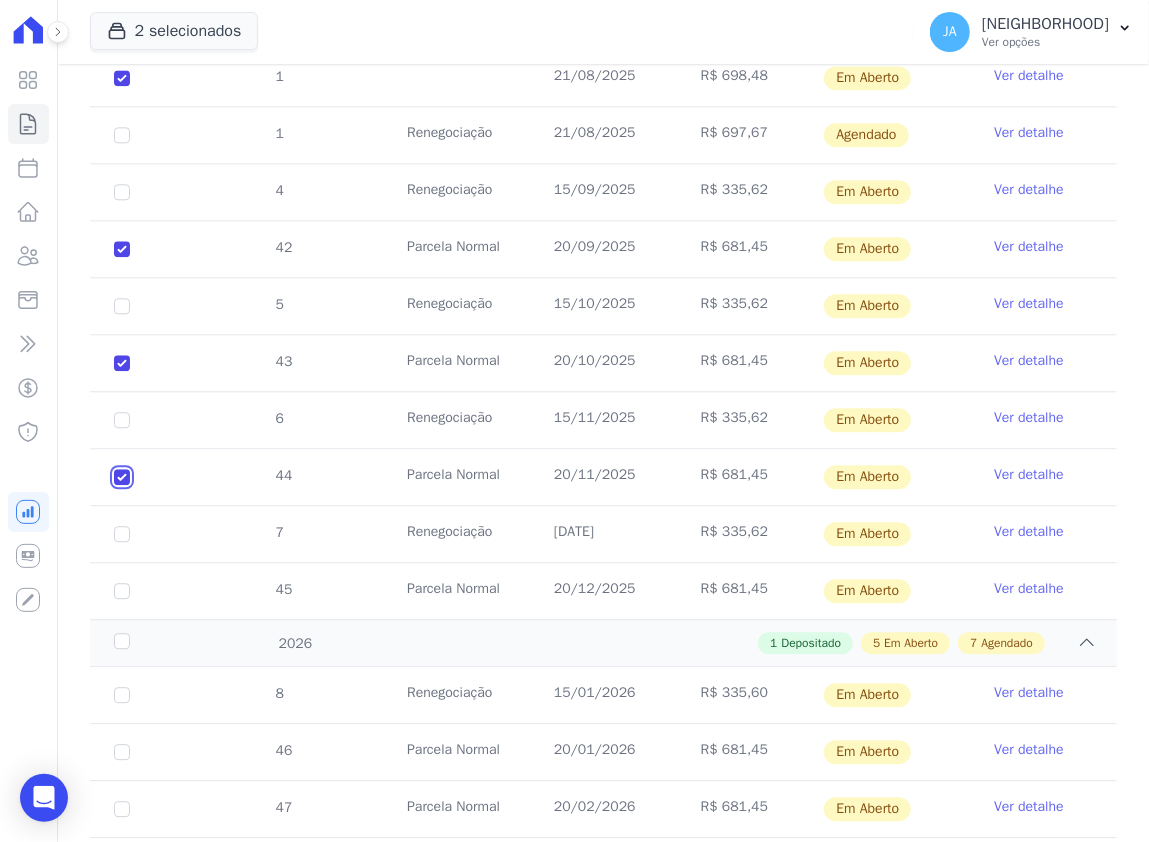 checkbox on "true" 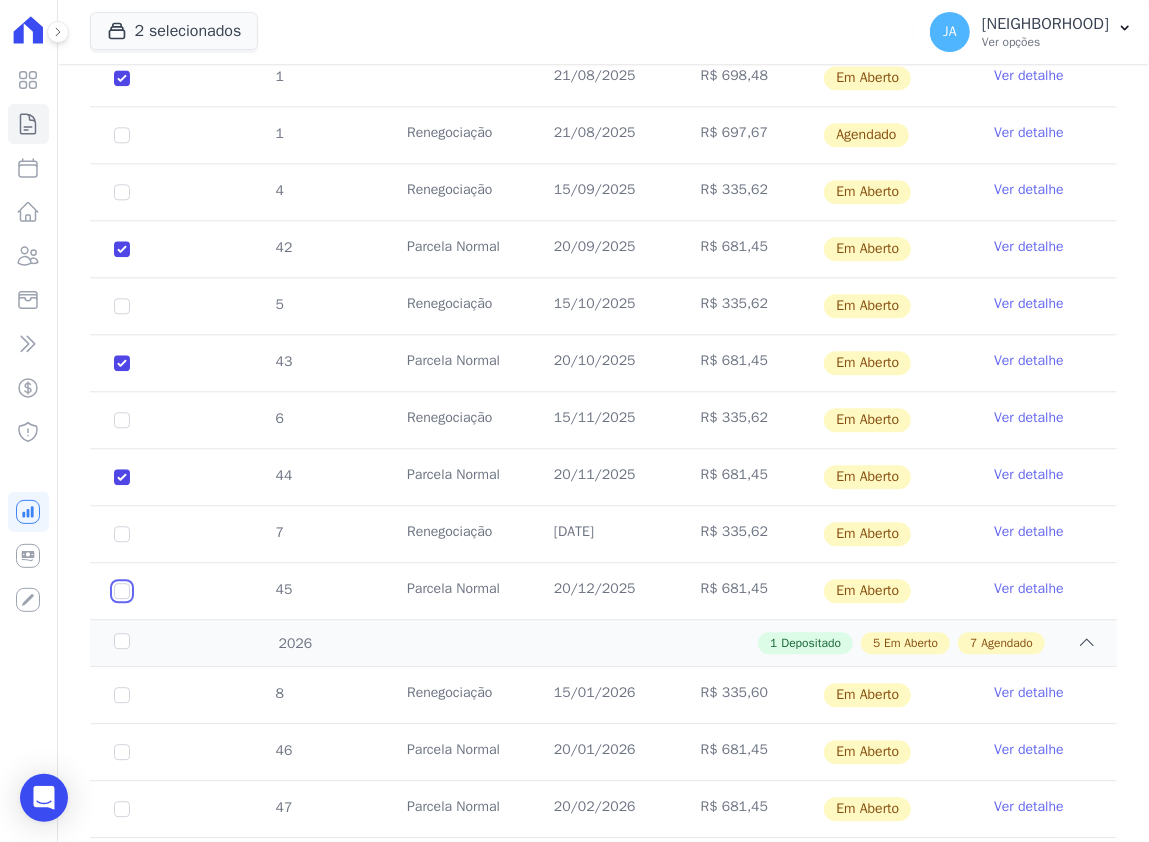click at bounding box center [122, -36] 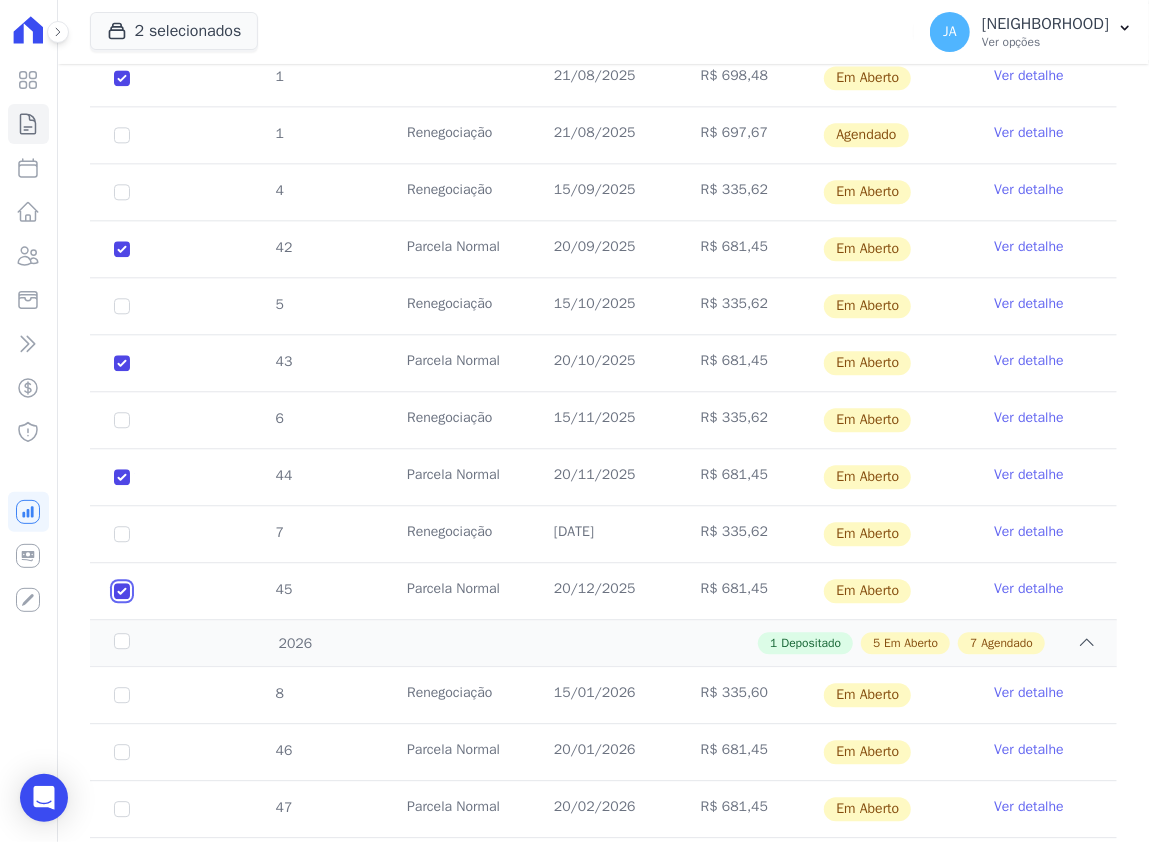 checkbox on "true" 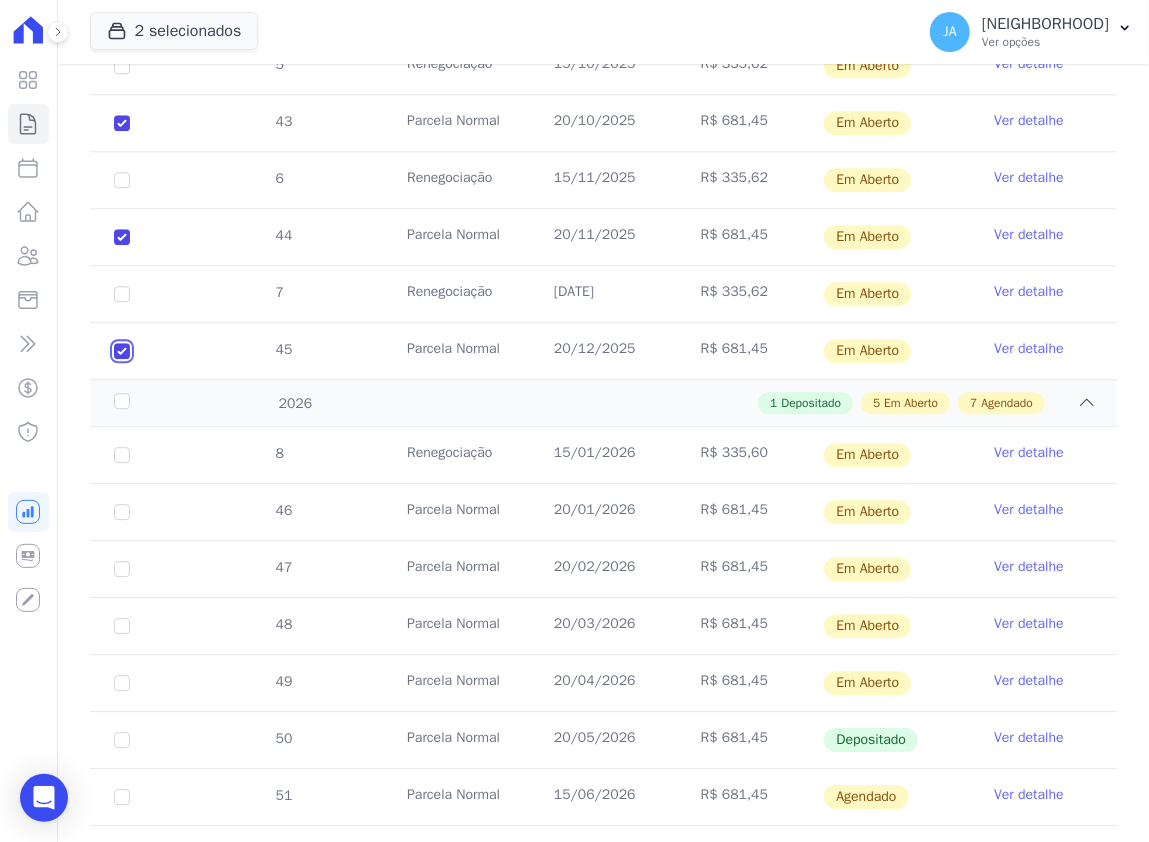 scroll, scrollTop: 2416, scrollLeft: 0, axis: vertical 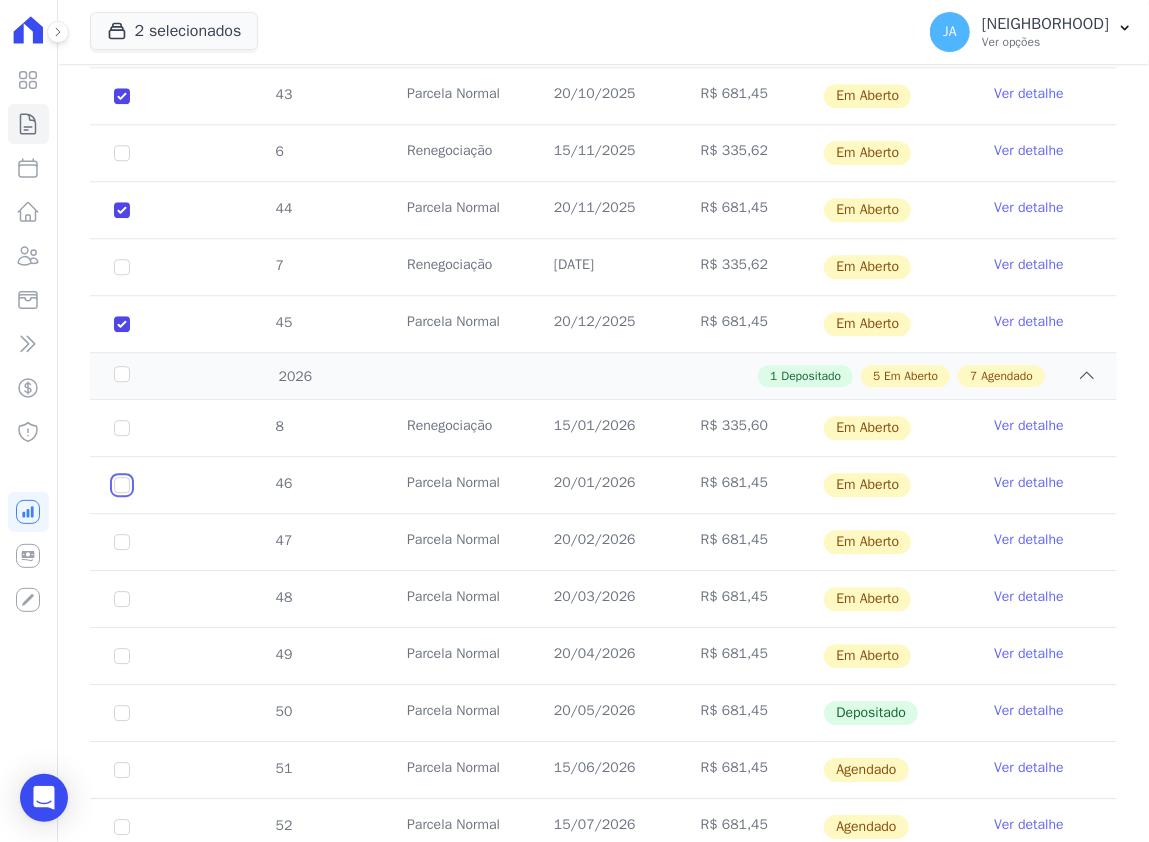 click at bounding box center (122, 428) 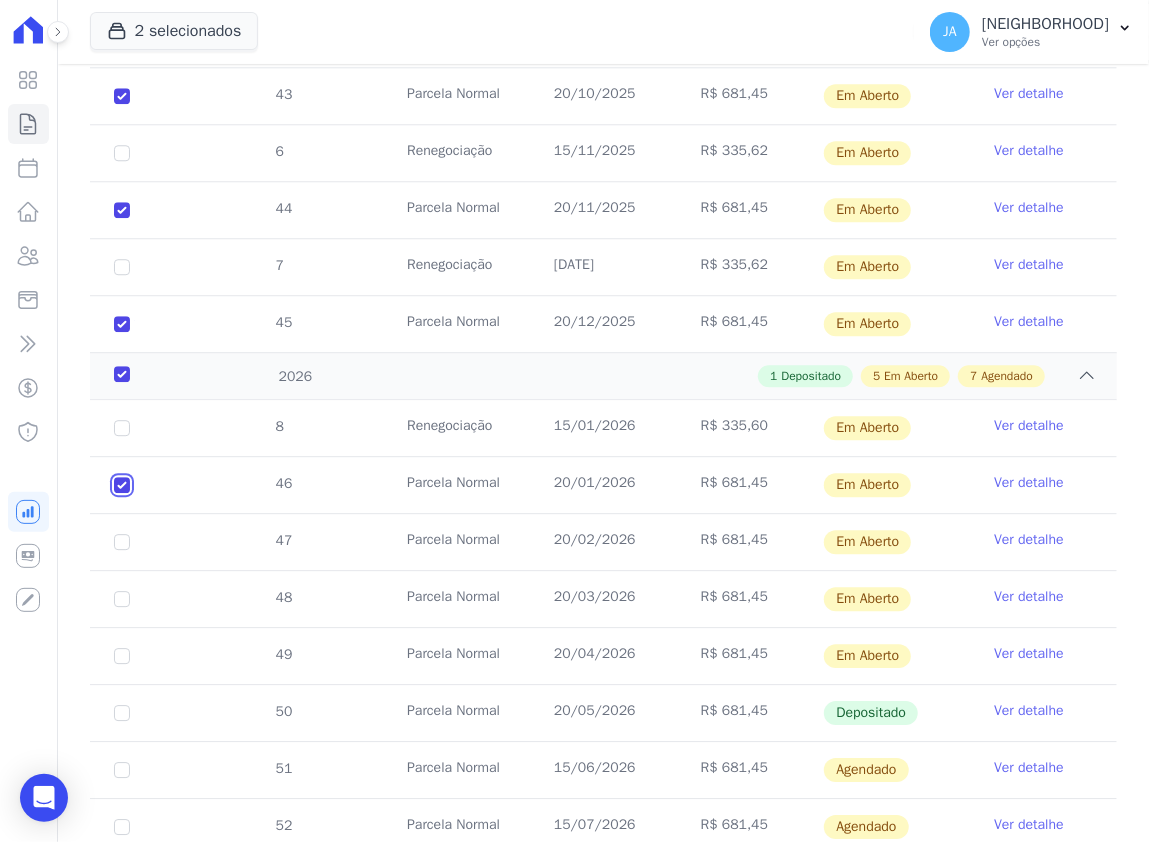 checkbox on "true" 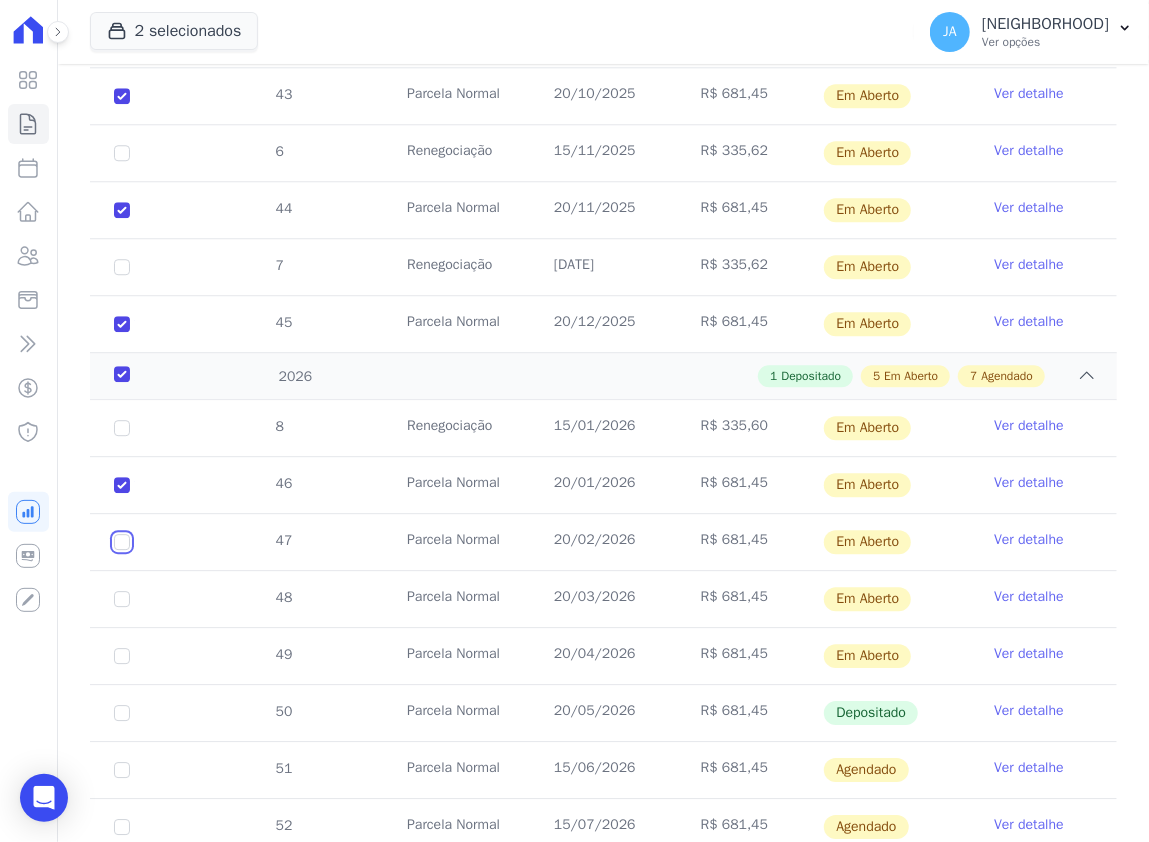click at bounding box center [122, 428] 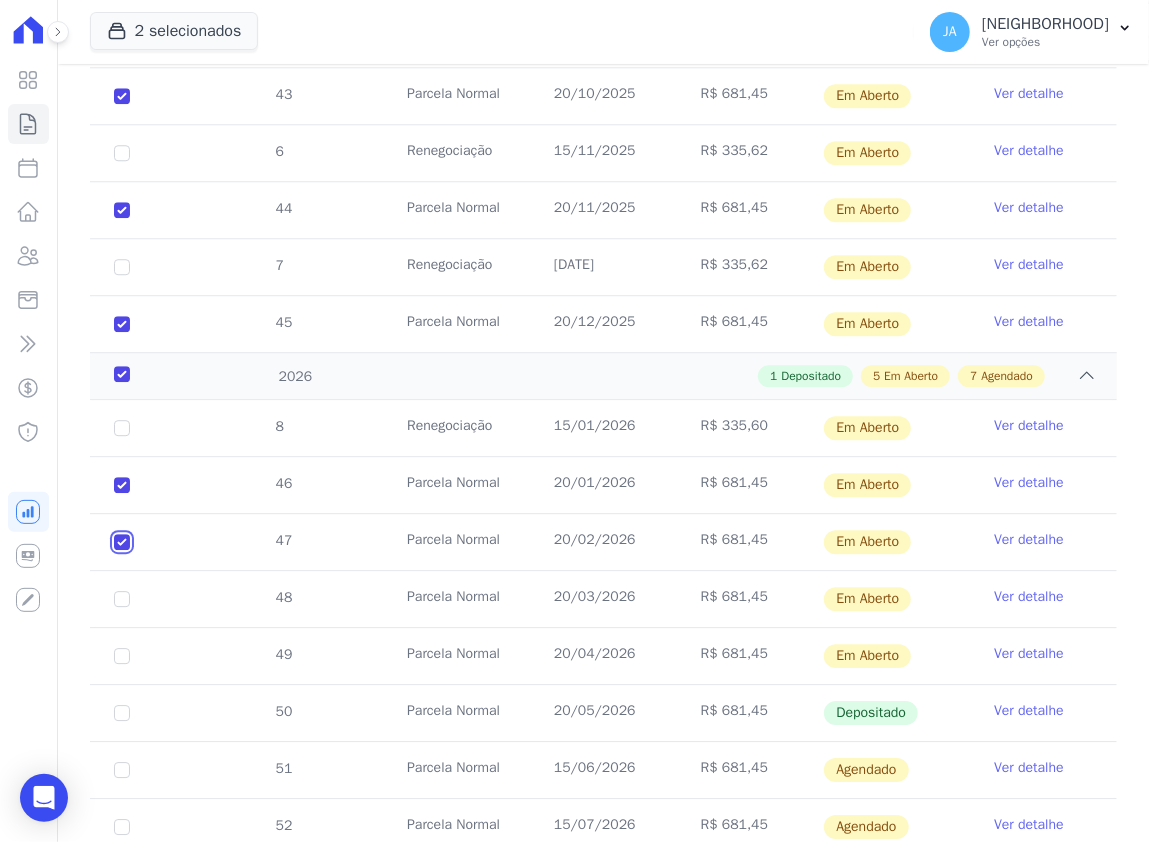 checkbox on "true" 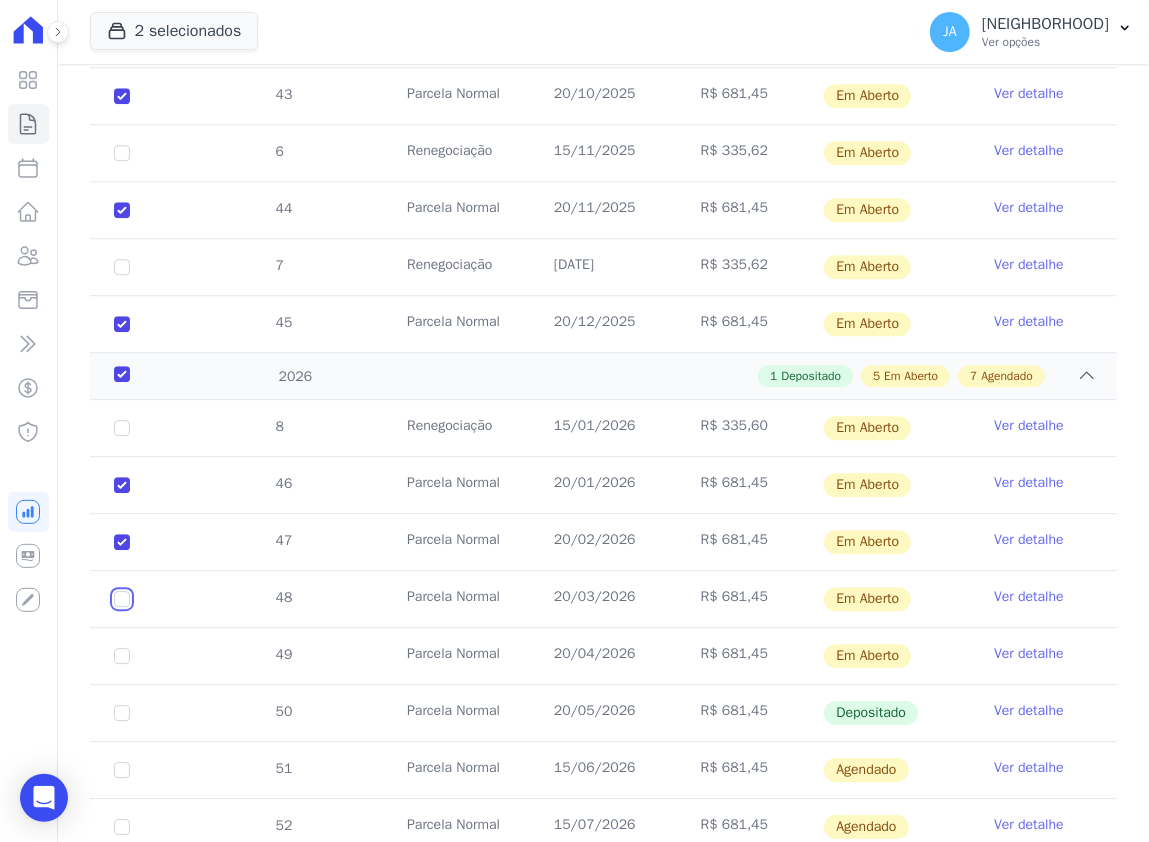 click at bounding box center [122, 428] 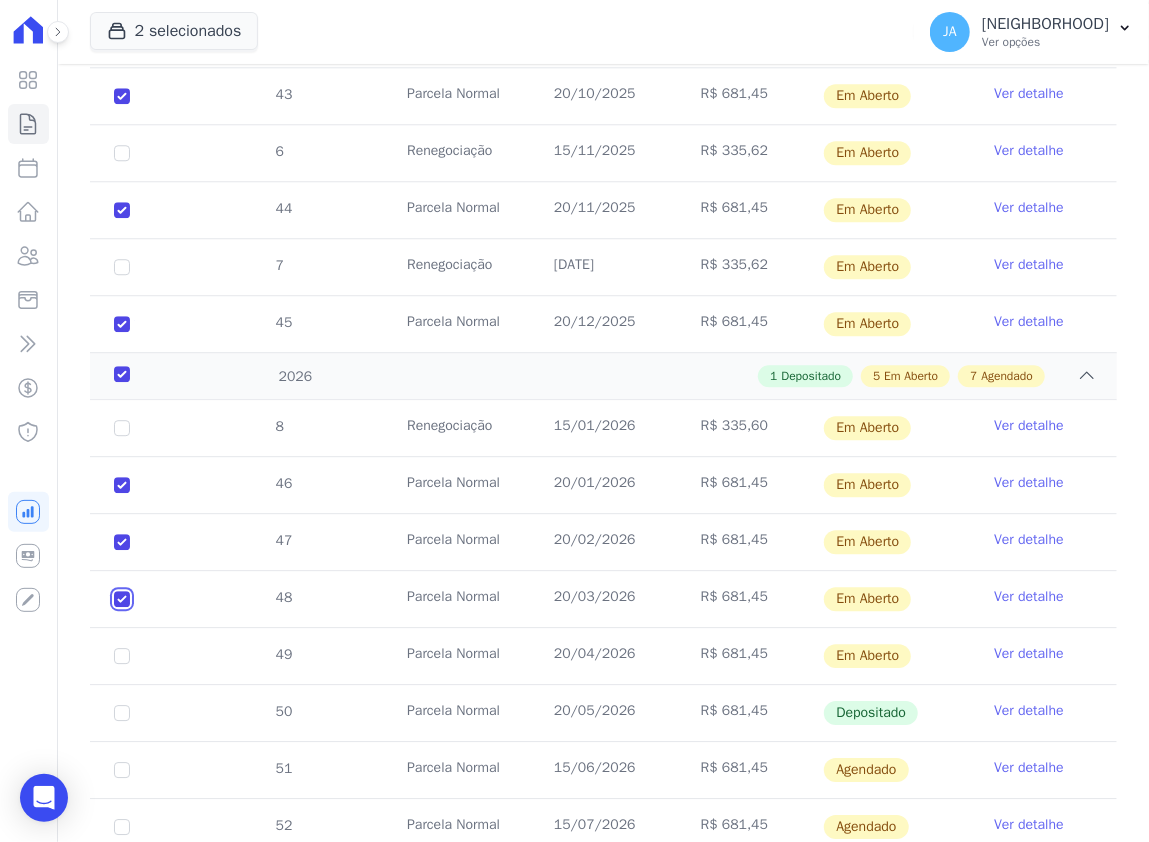 checkbox on "true" 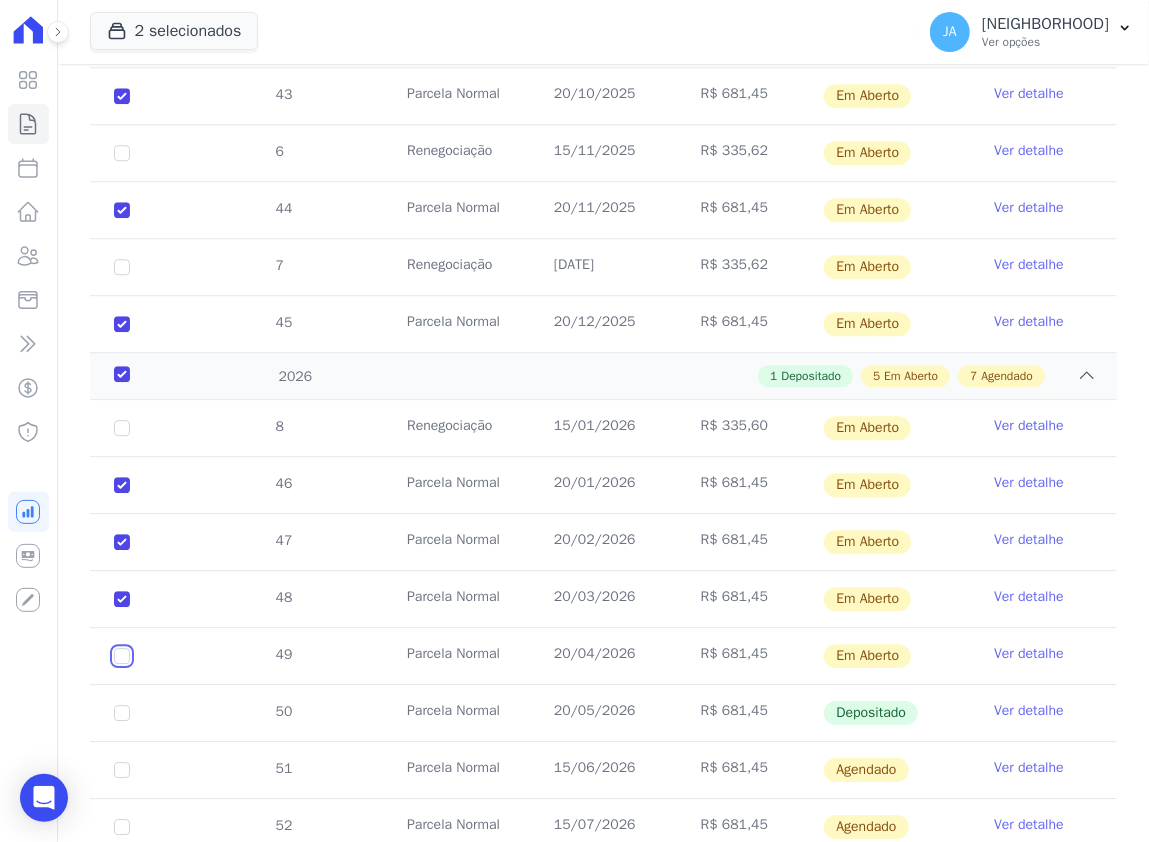 click at bounding box center (122, 428) 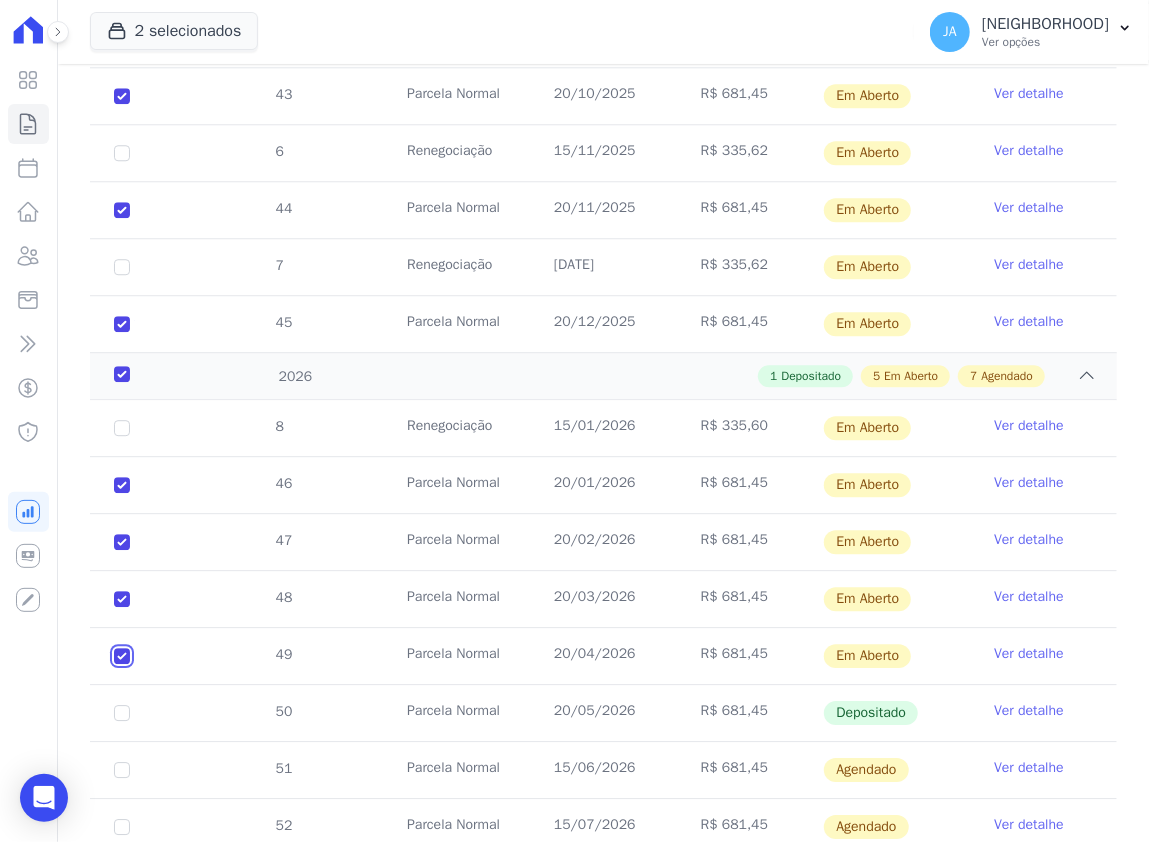 checkbox on "true" 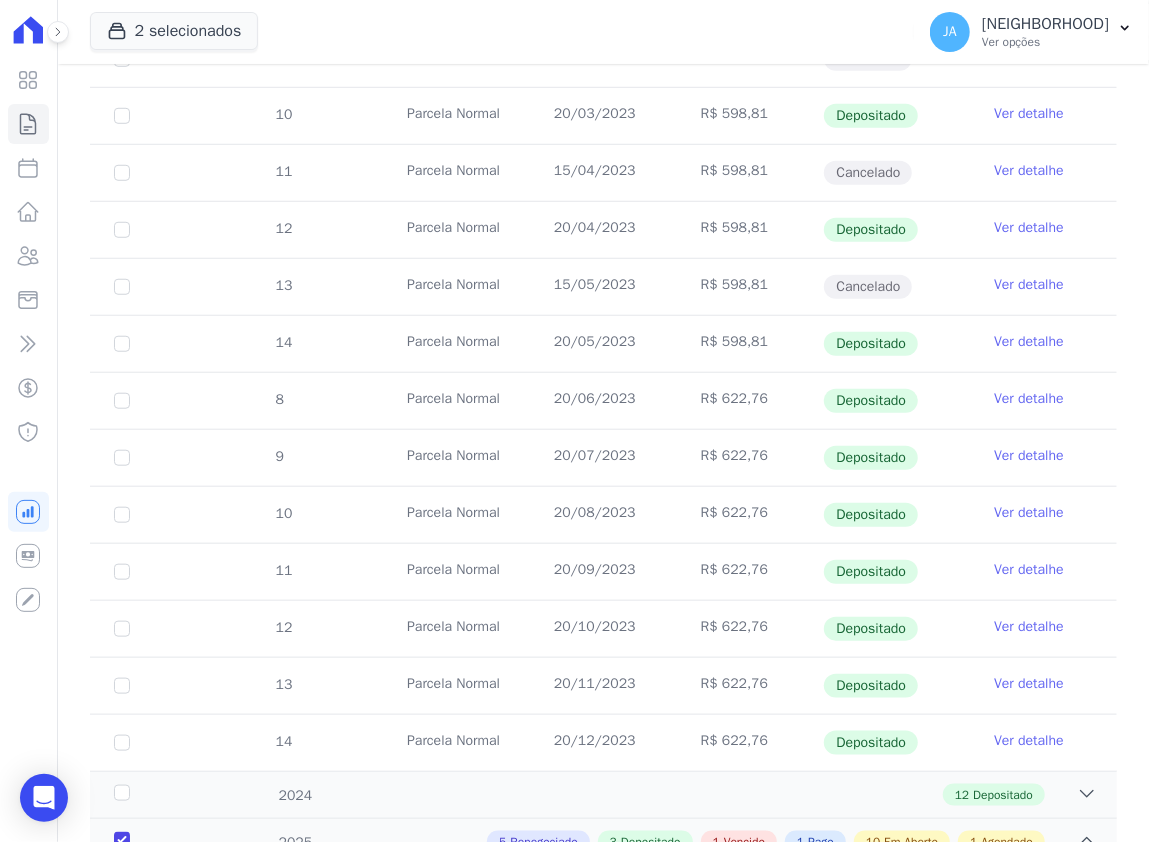 scroll, scrollTop: 0, scrollLeft: 0, axis: both 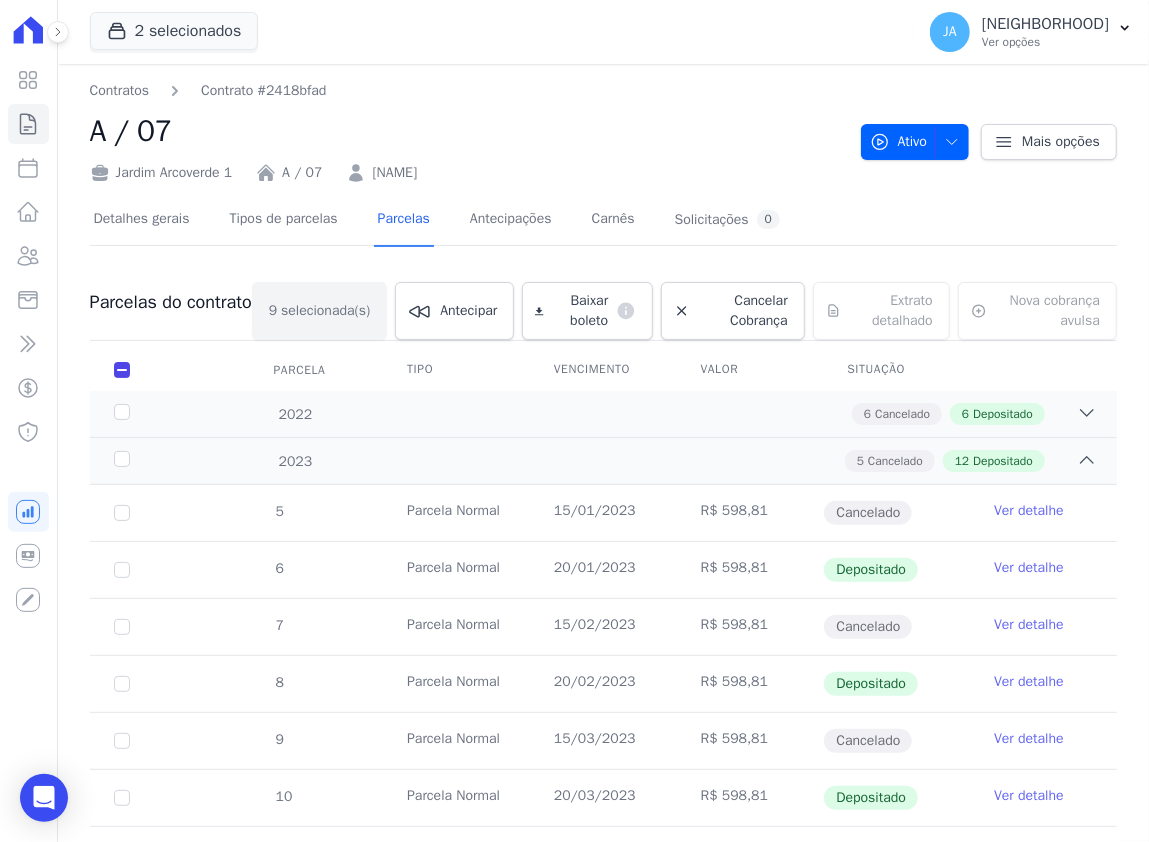 click on "[ACTION]
[BRAND]" at bounding box center (587, 311) 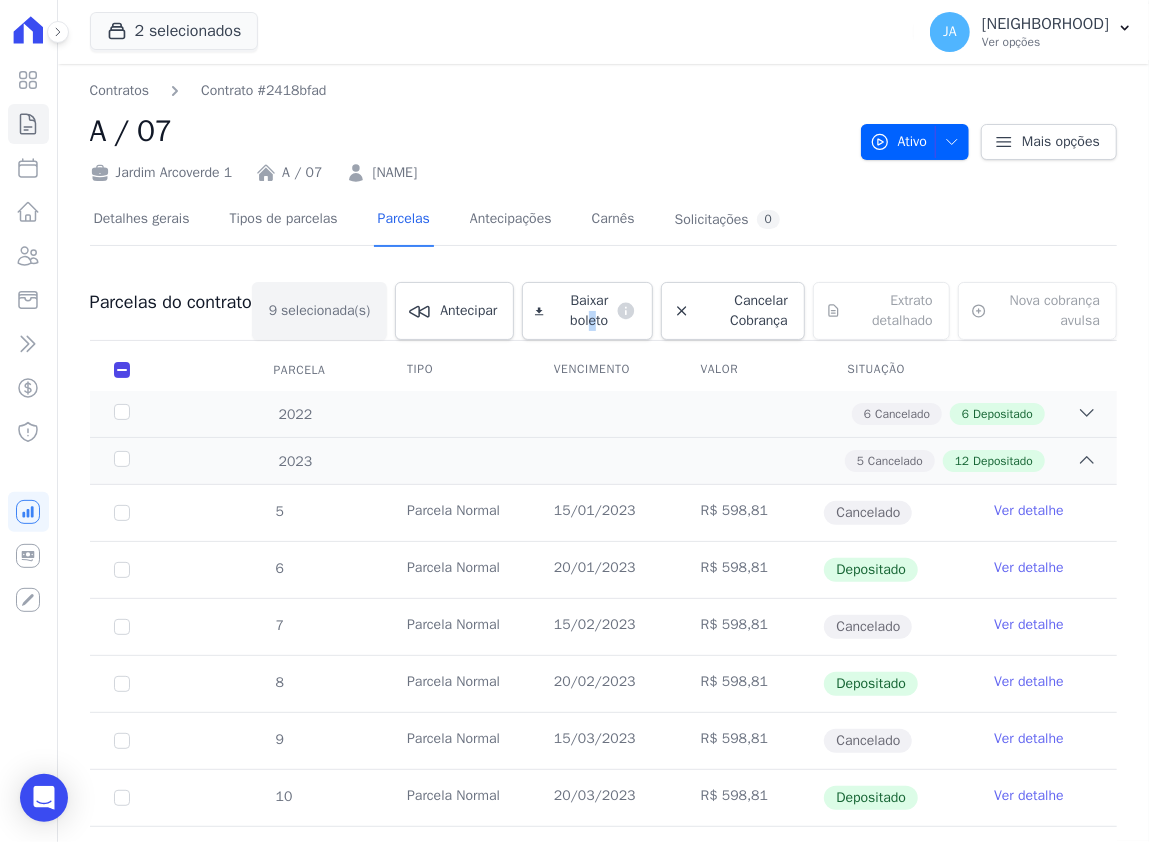 click on "[ACTION]
[BRAND]" at bounding box center (587, 311) 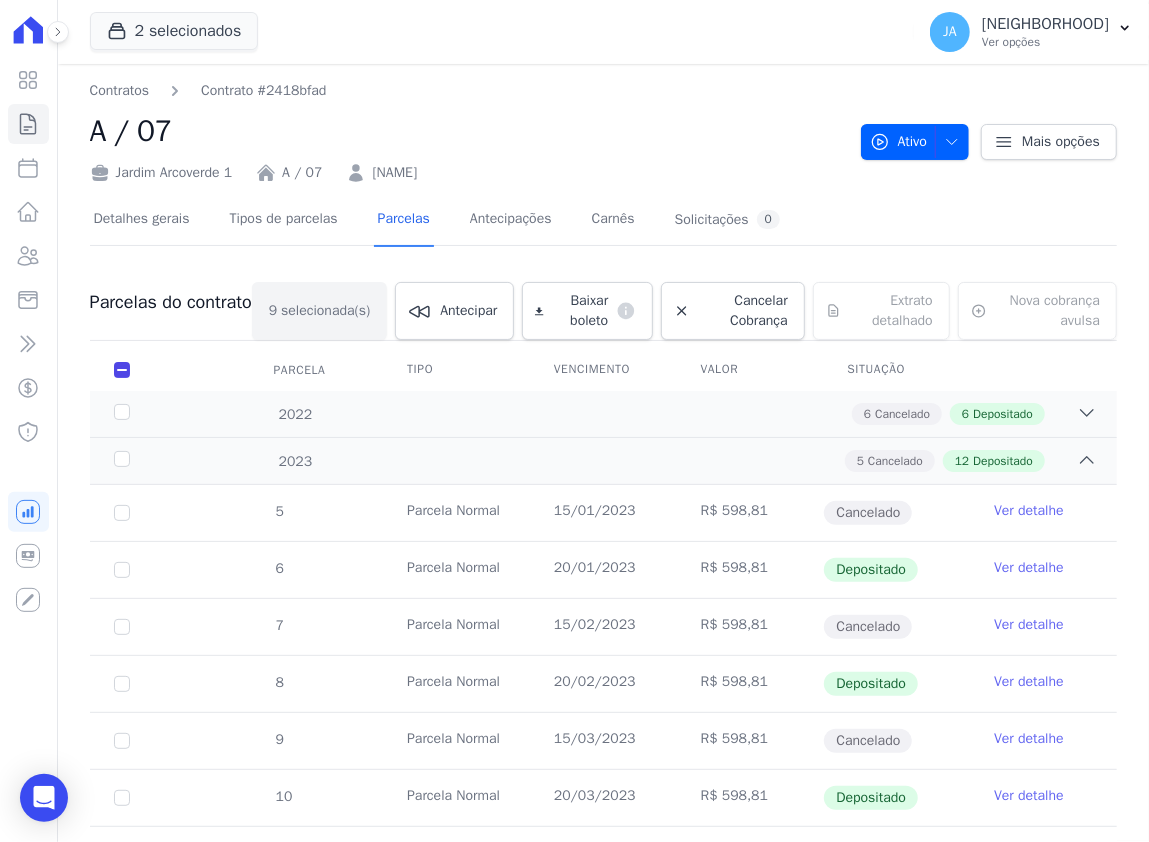 click on "[ACTION]
[BRAND]" at bounding box center (587, 311) 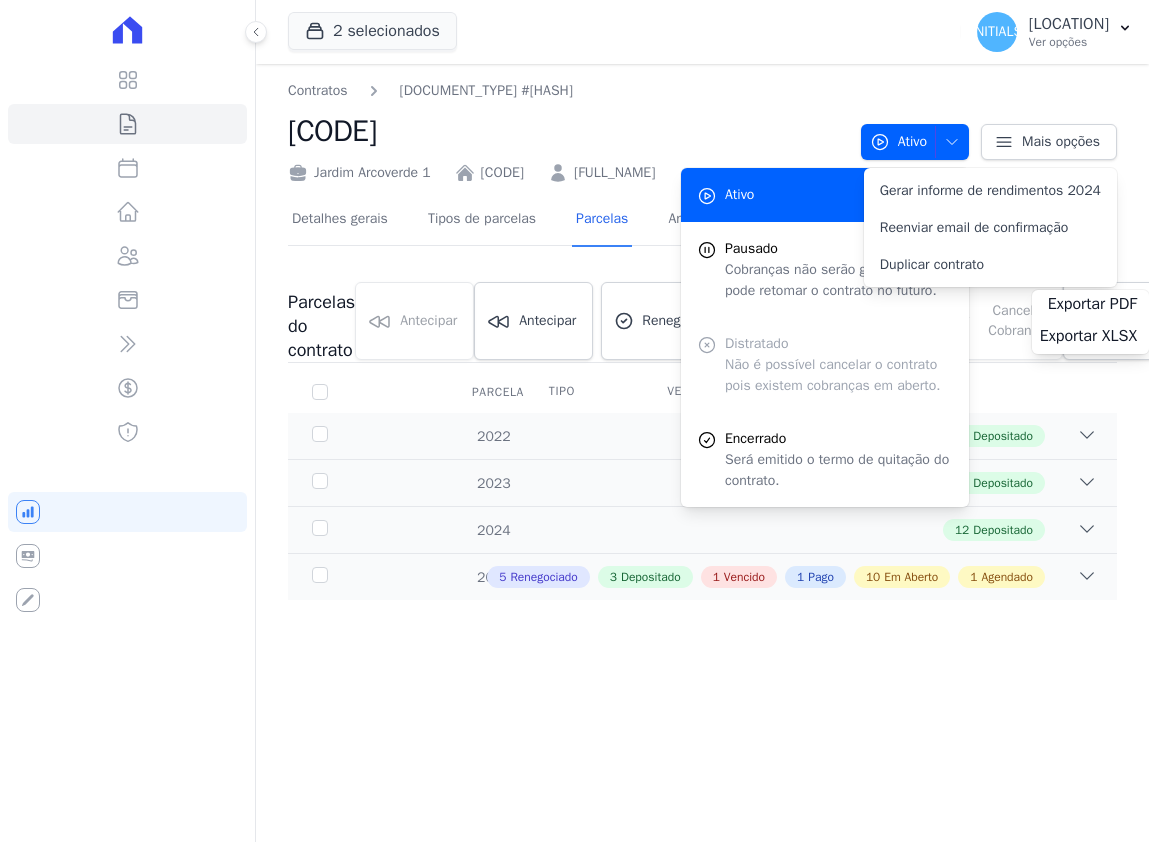 scroll, scrollTop: 0, scrollLeft: 0, axis: both 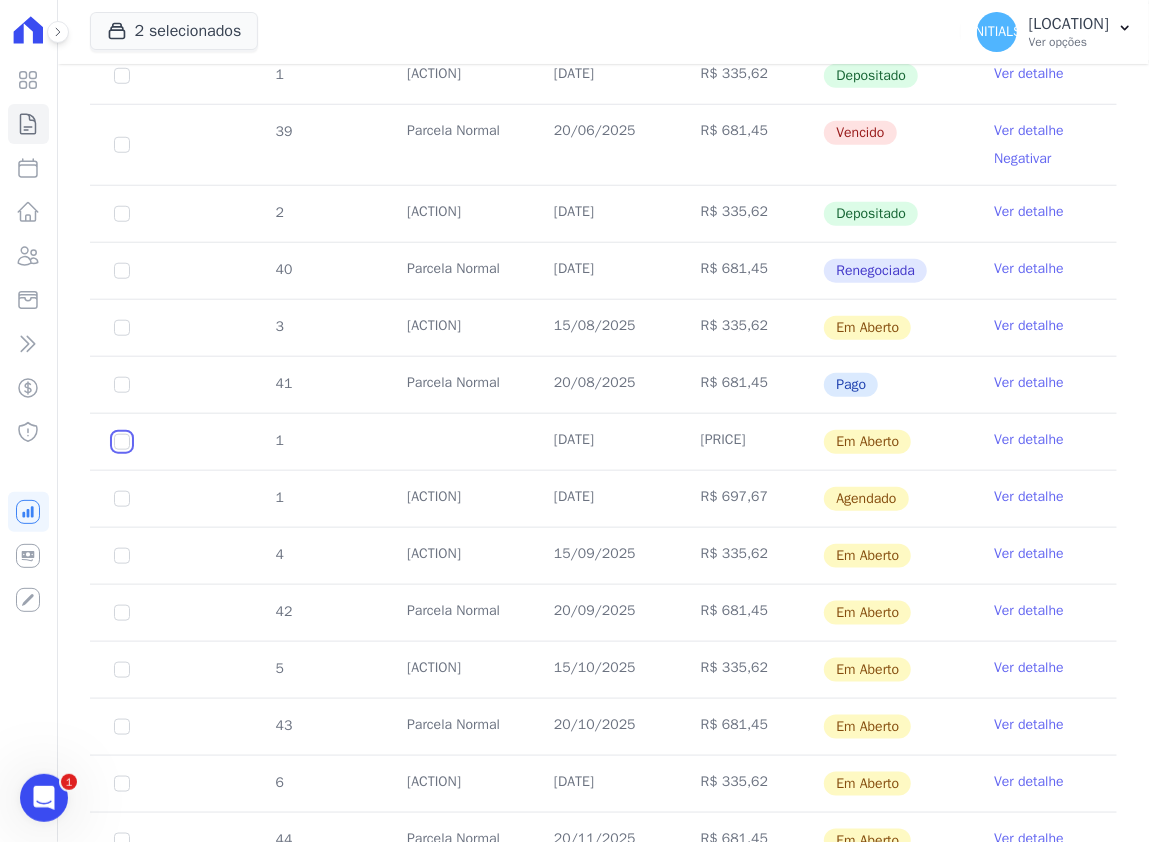 click at bounding box center (122, 328) 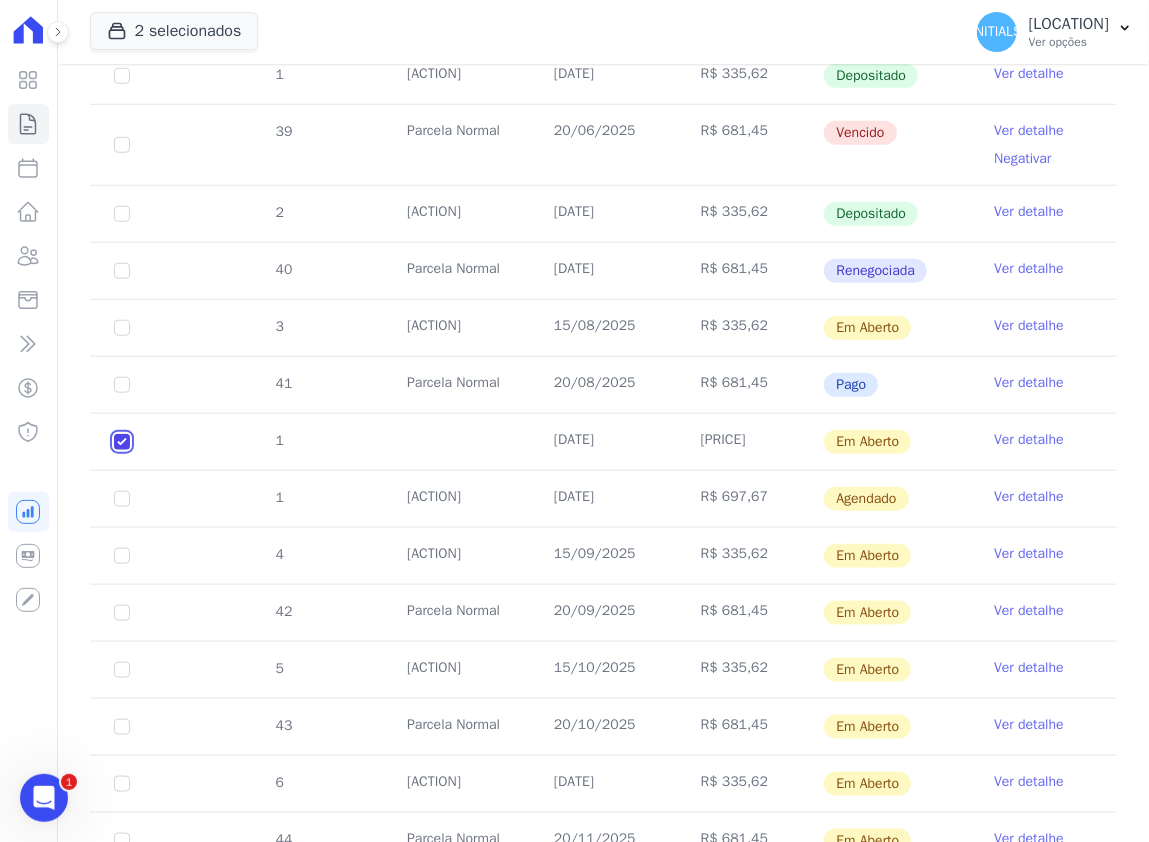 checkbox on "true" 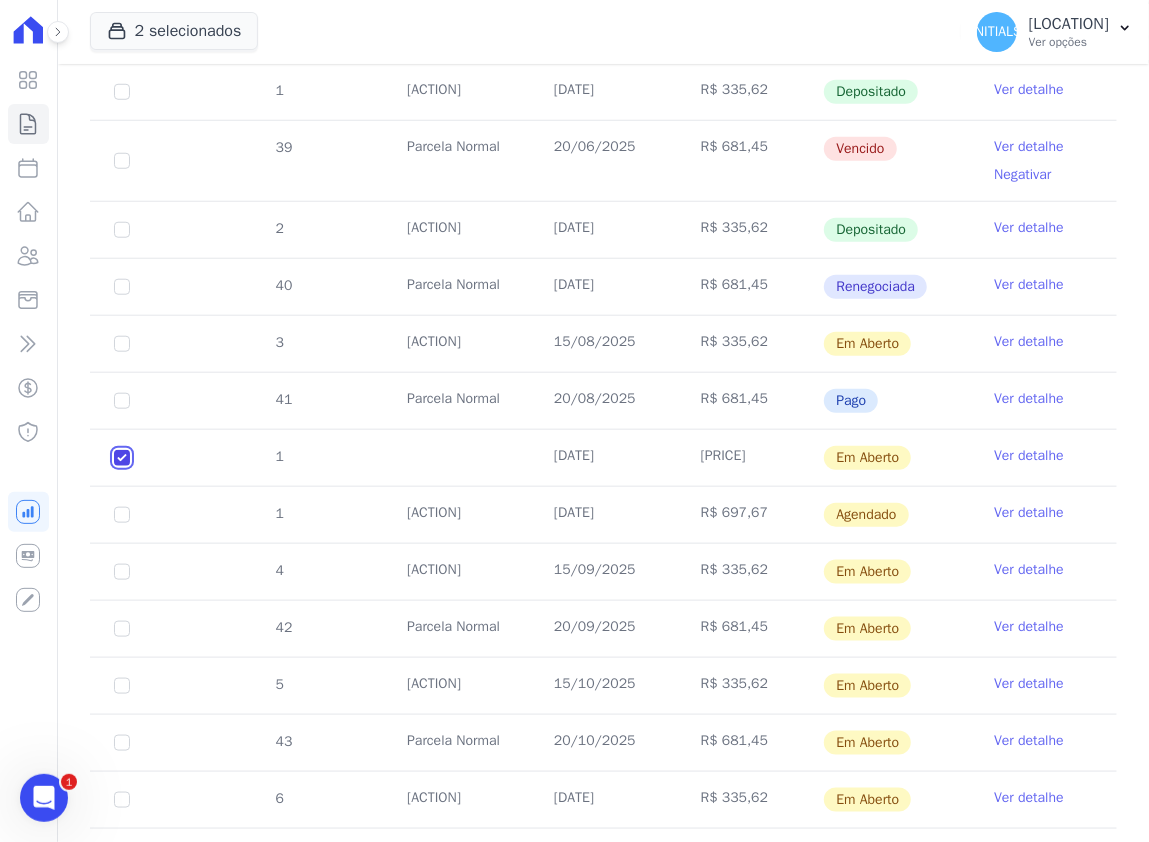 scroll, scrollTop: 816, scrollLeft: 0, axis: vertical 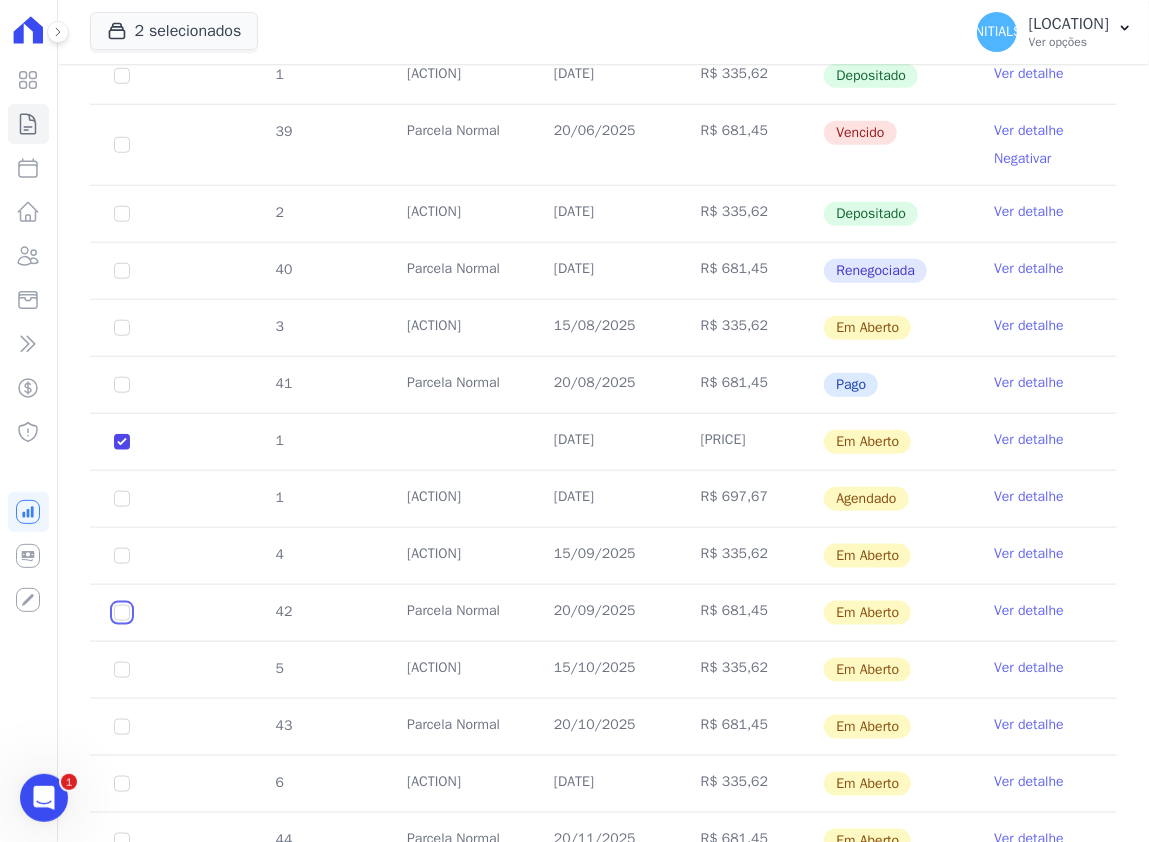 click at bounding box center [122, 328] 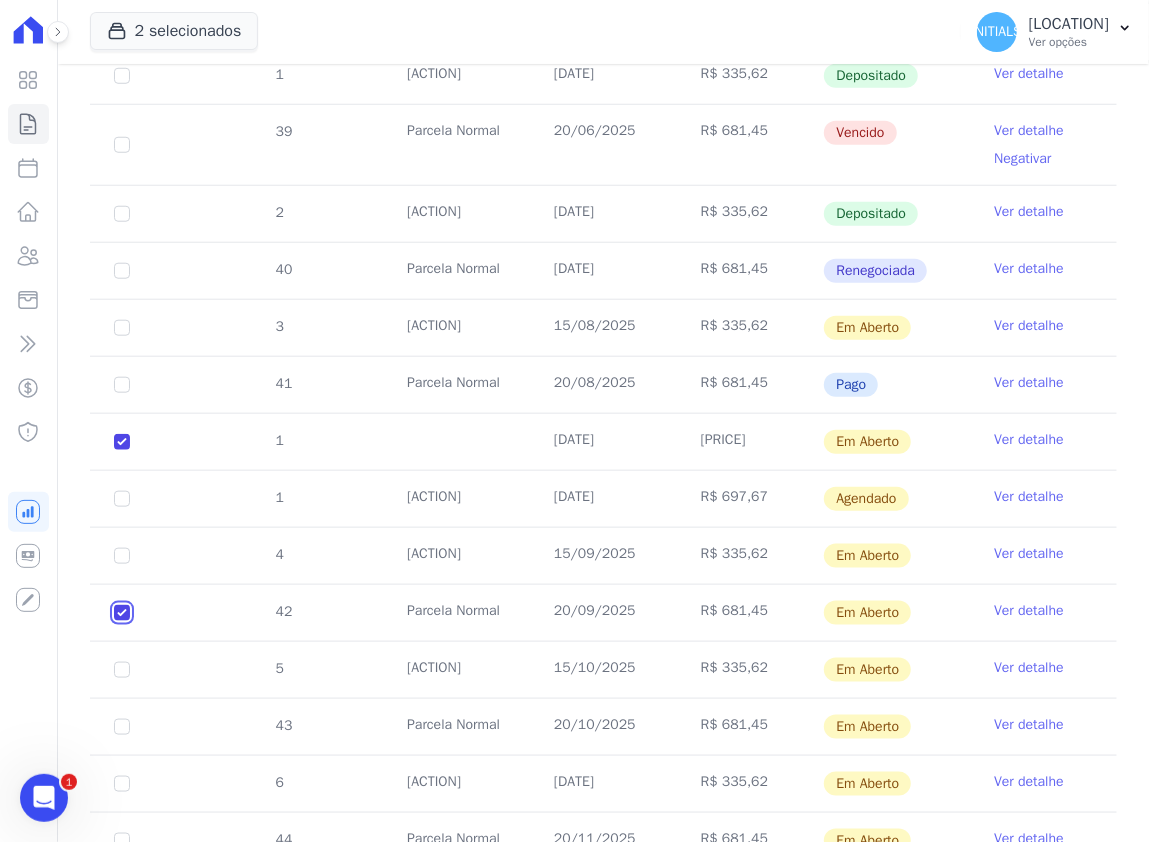 checkbox on "true" 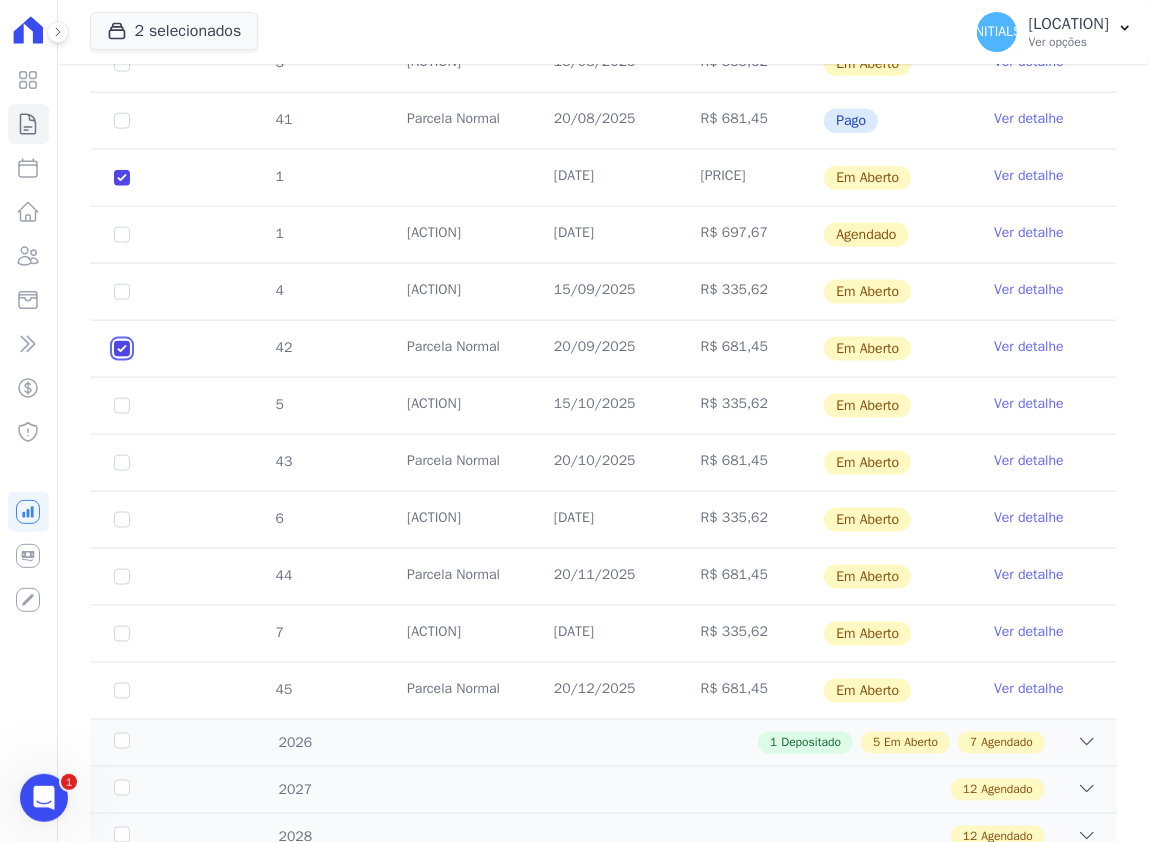 scroll, scrollTop: 1082, scrollLeft: 0, axis: vertical 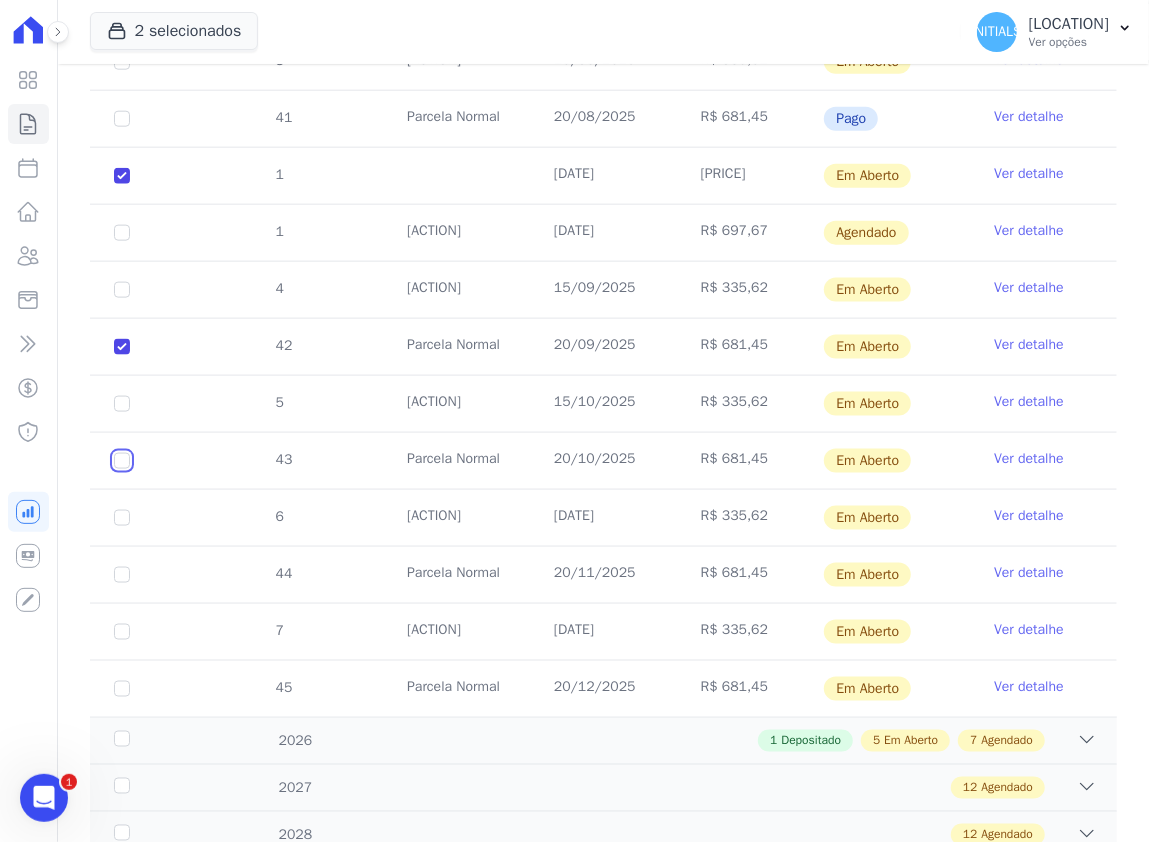 click at bounding box center (122, 62) 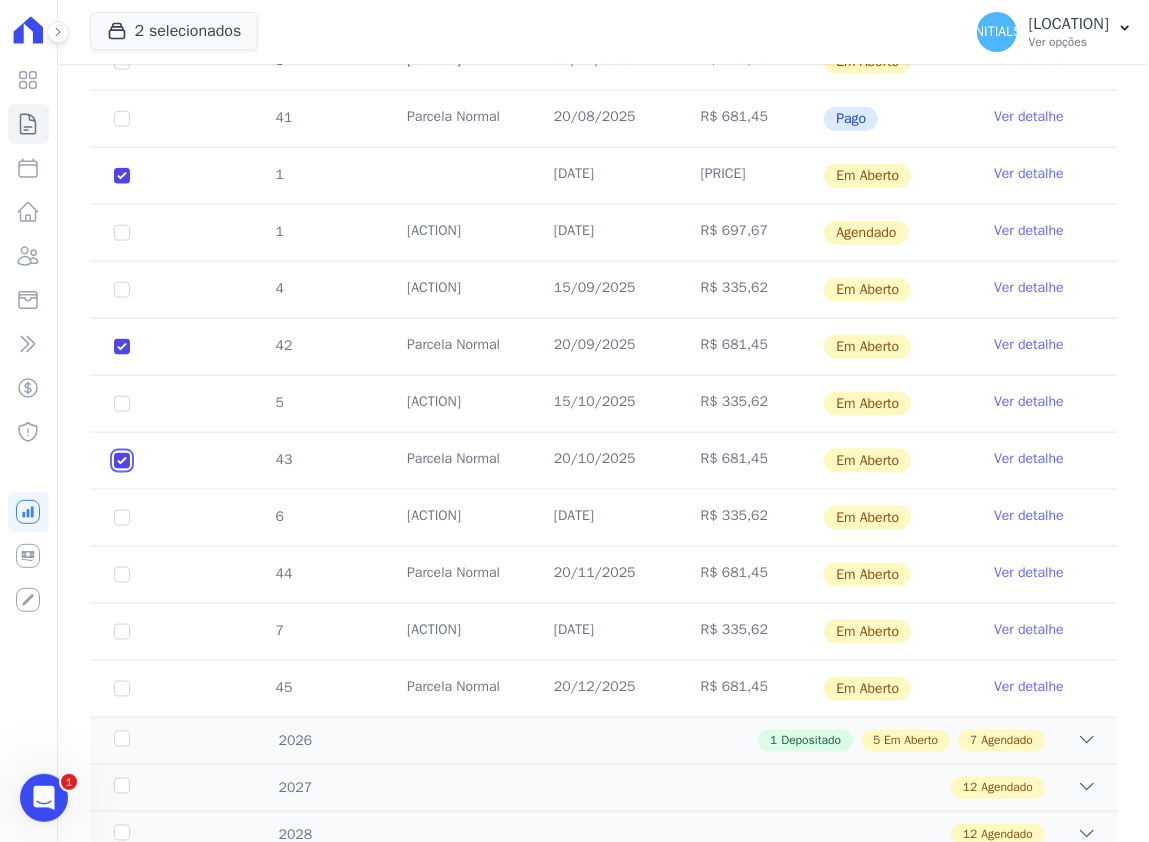 checkbox on "true" 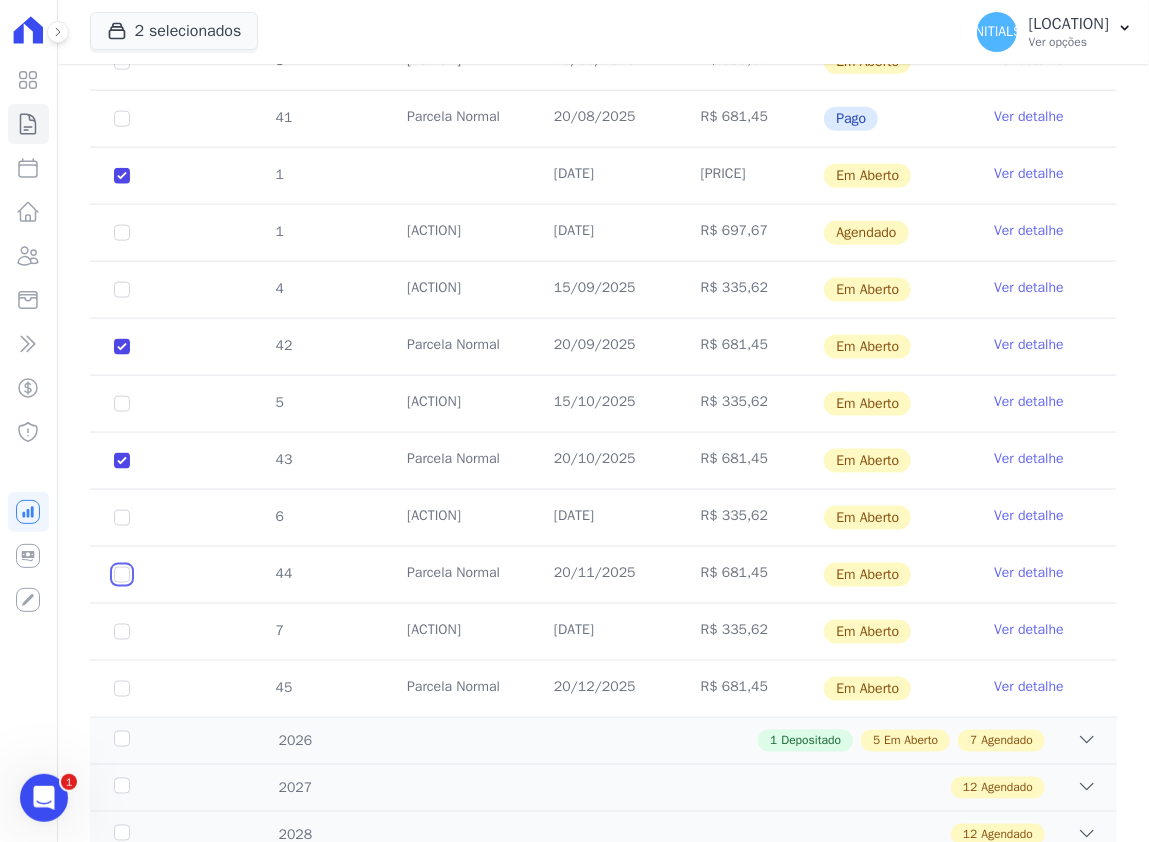 click at bounding box center (122, 62) 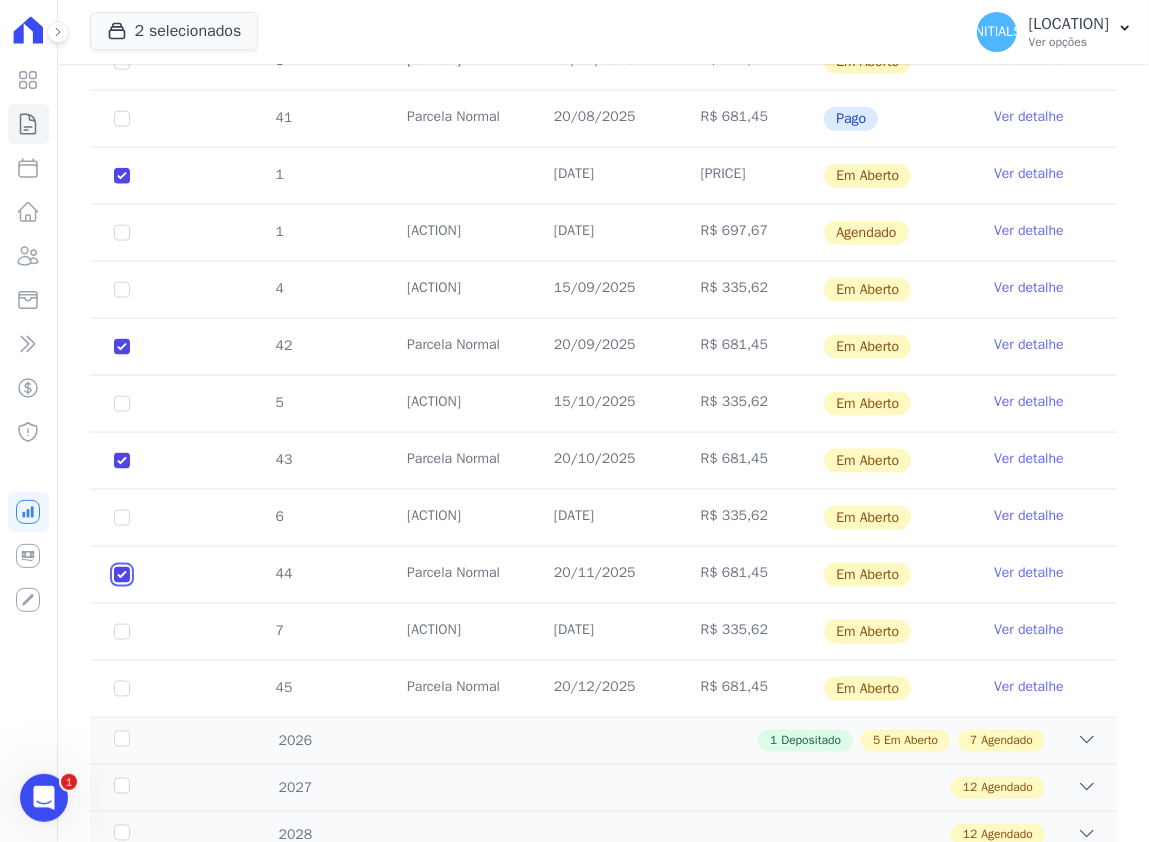checkbox on "true" 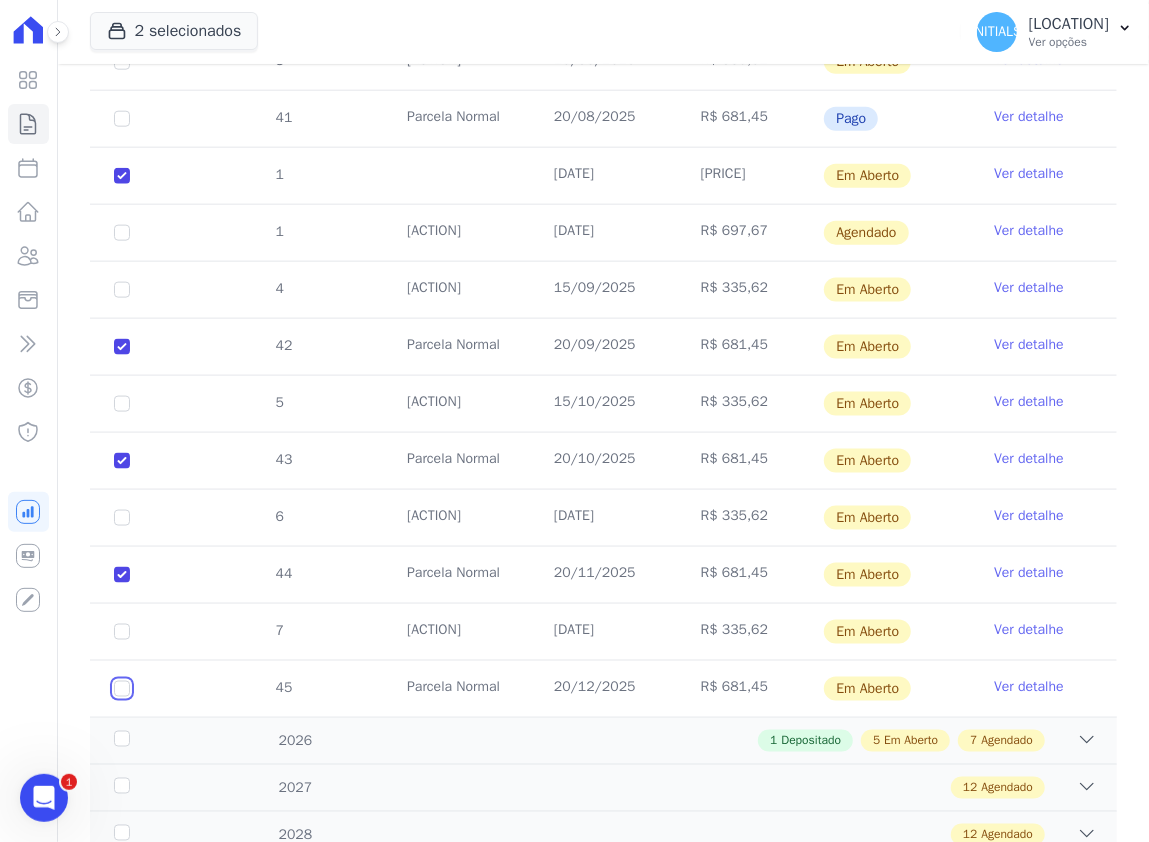 click at bounding box center (122, 62) 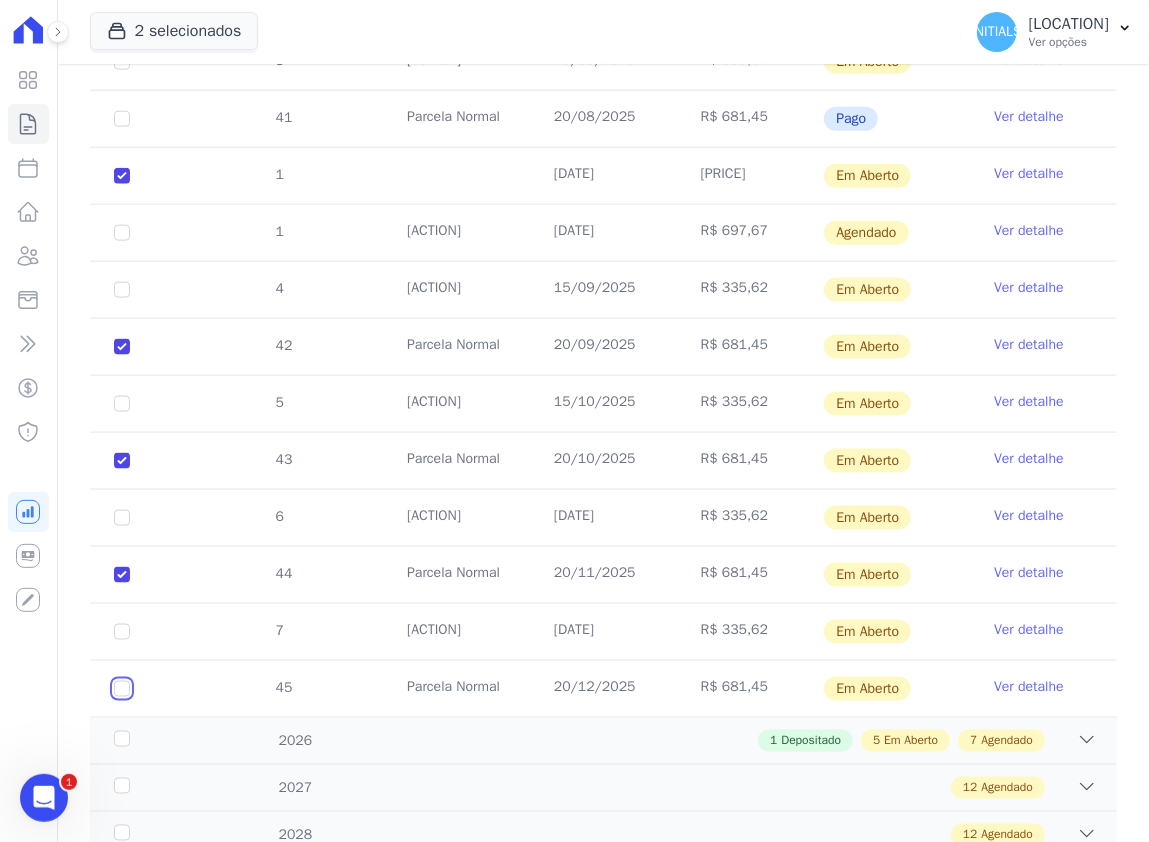 checkbox on "true" 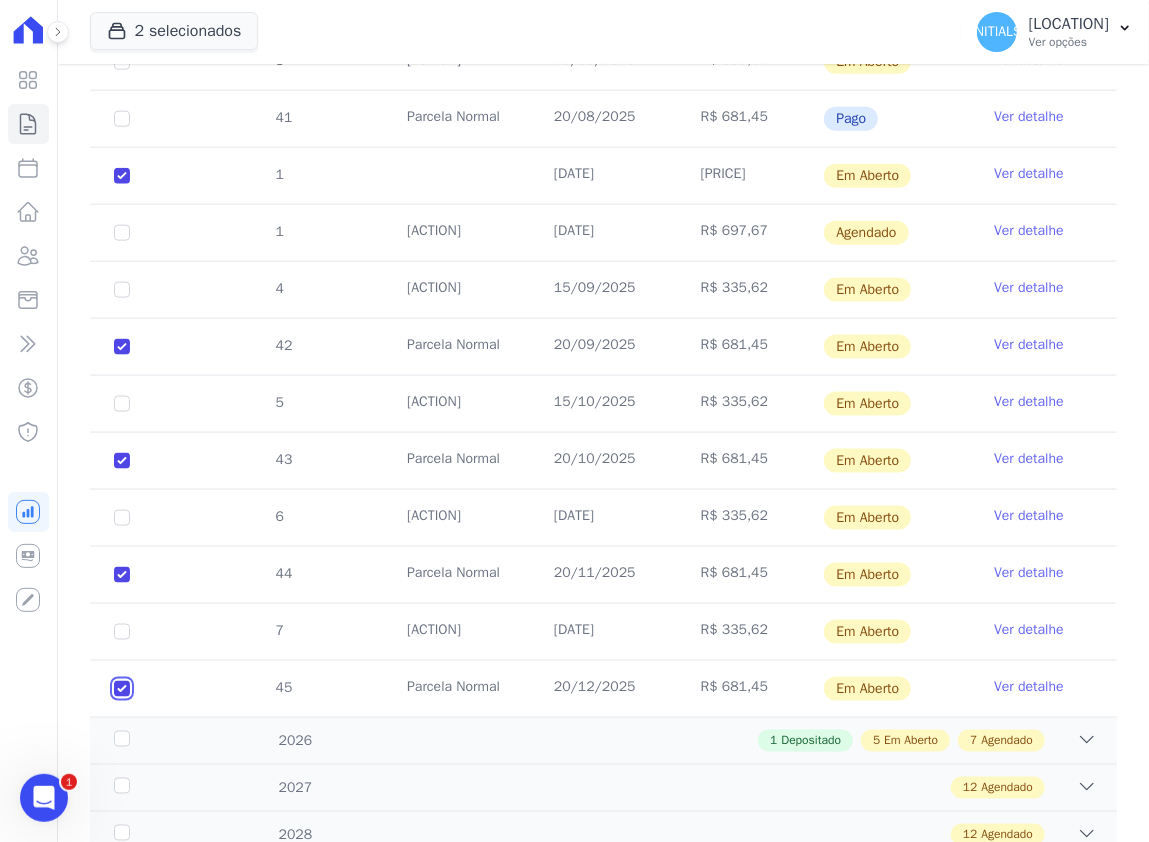 checkbox on "true" 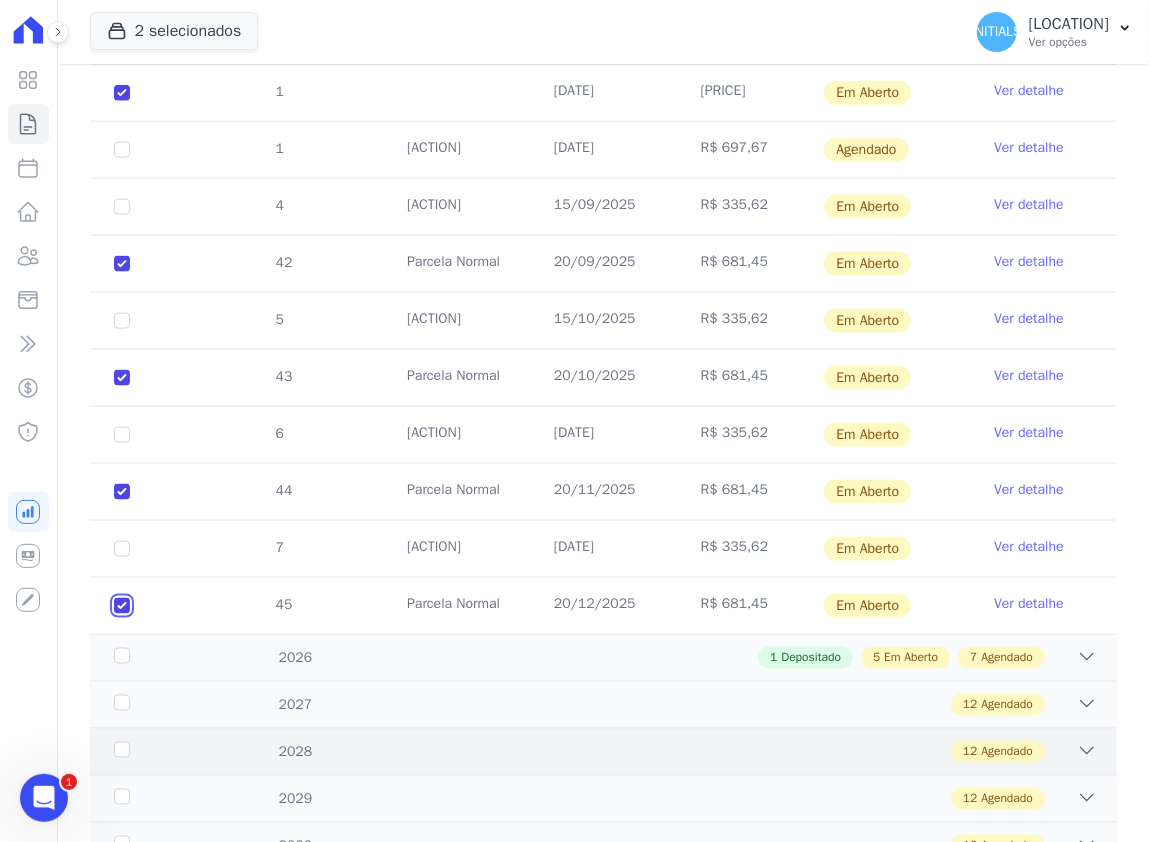 scroll, scrollTop: 1349, scrollLeft: 0, axis: vertical 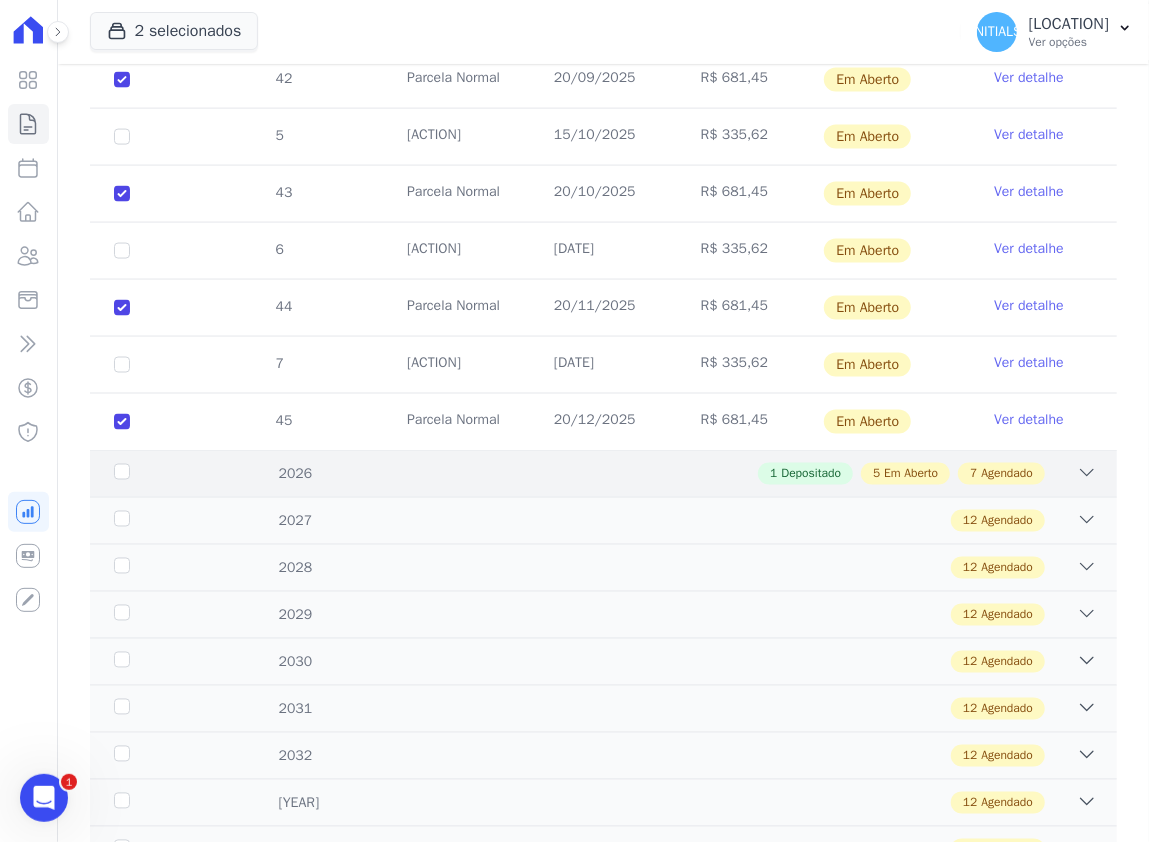 click on "[STATUS]
[NUMBER]
[STATUS]
[NUMBER]
[STATUS]
[NUMBER]
[STATUS]
[NUMBER]
[STATUS]" at bounding box center [653, 474] 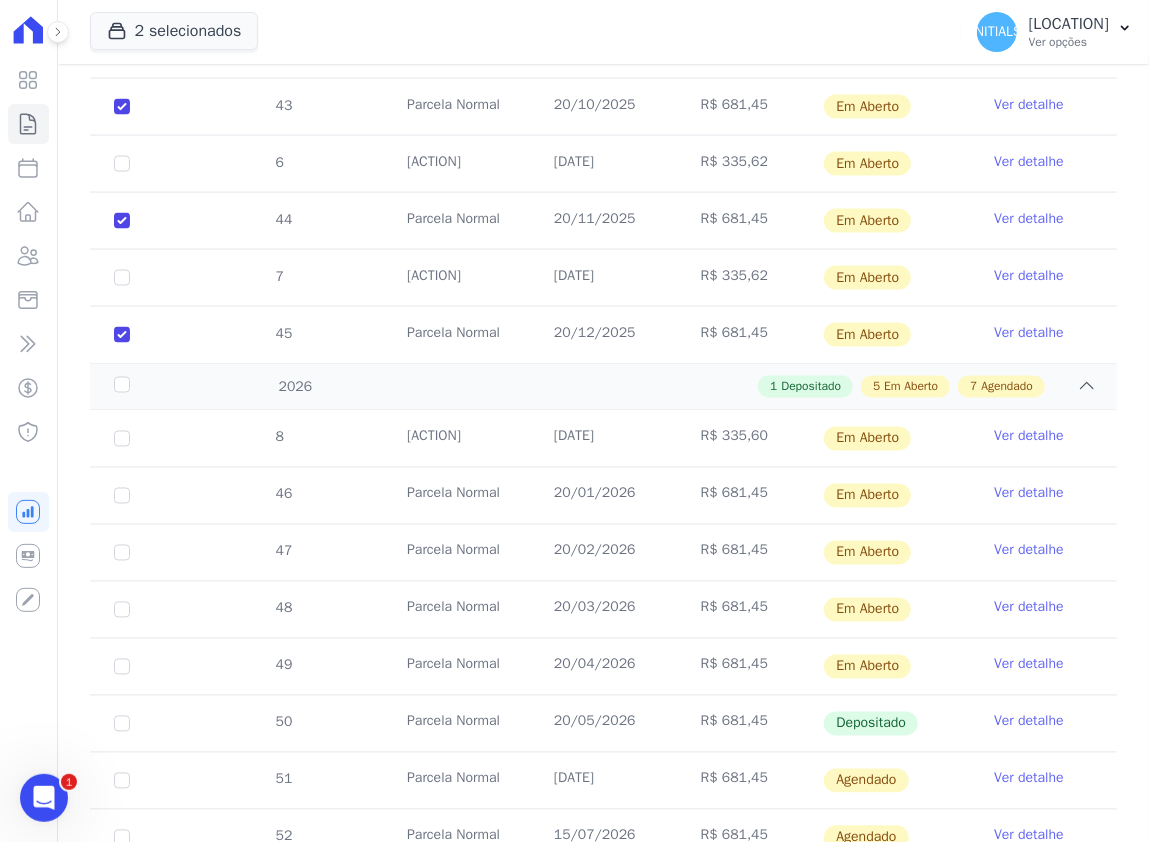 scroll, scrollTop: 1482, scrollLeft: 0, axis: vertical 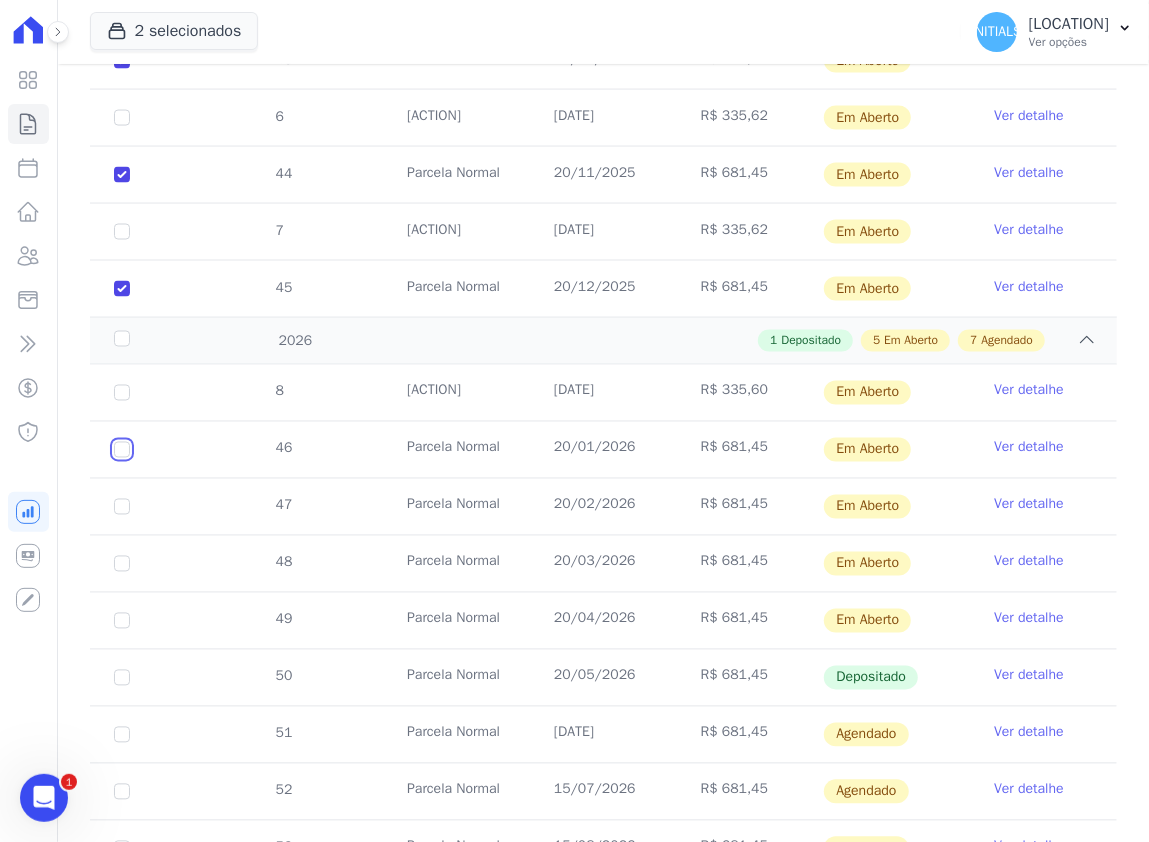 click at bounding box center (122, 393) 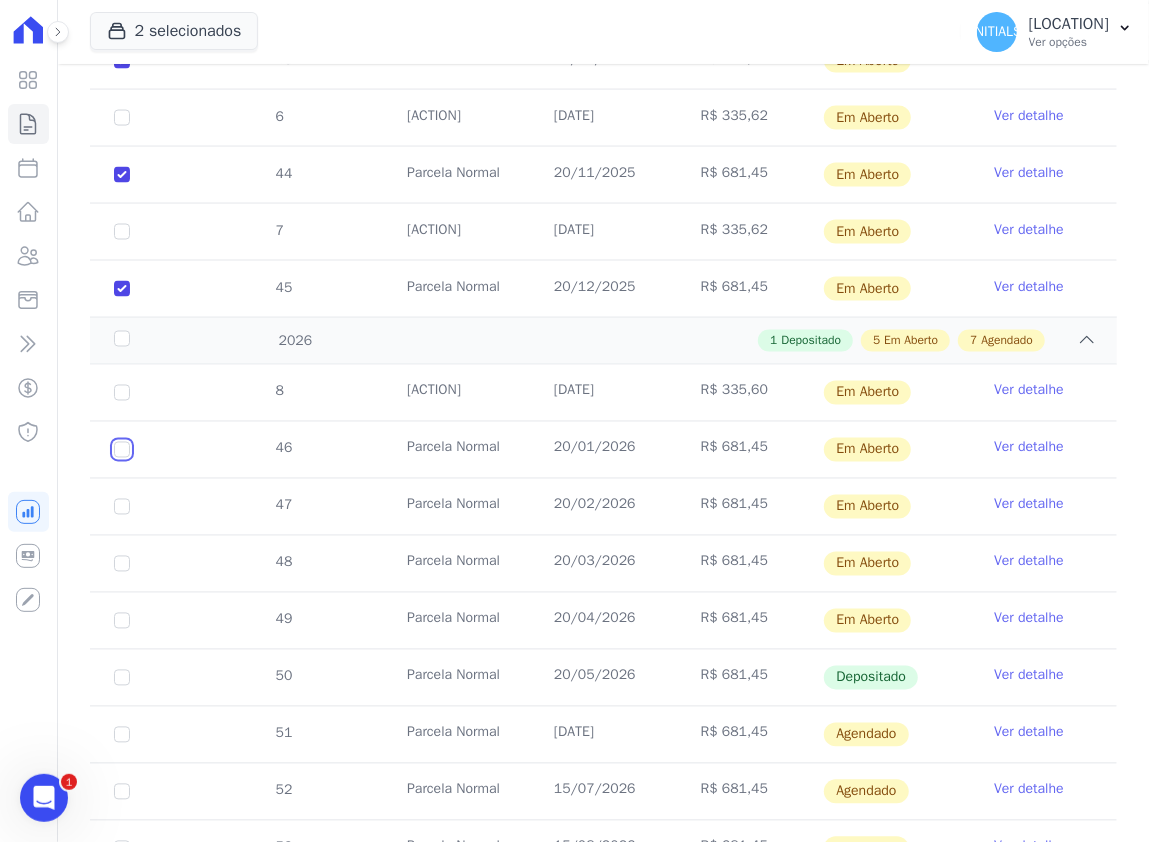 checkbox on "true" 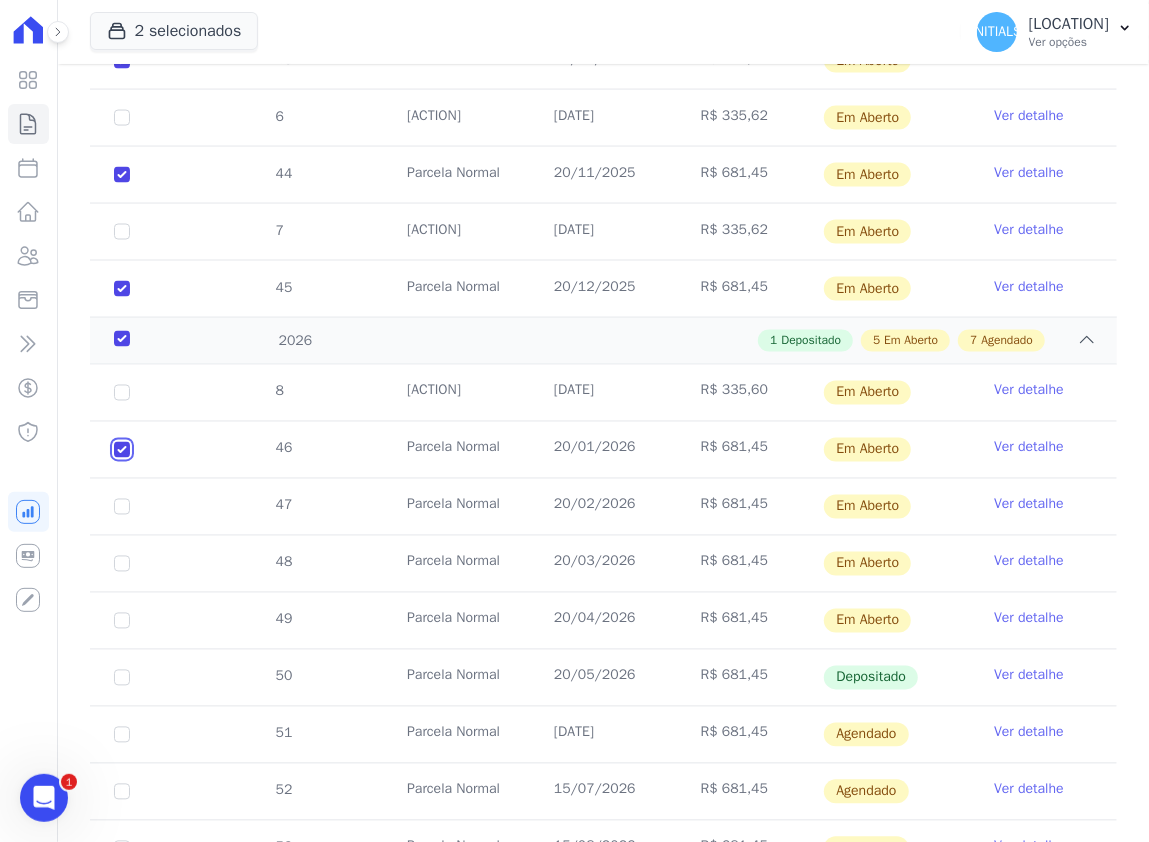 checkbox on "true" 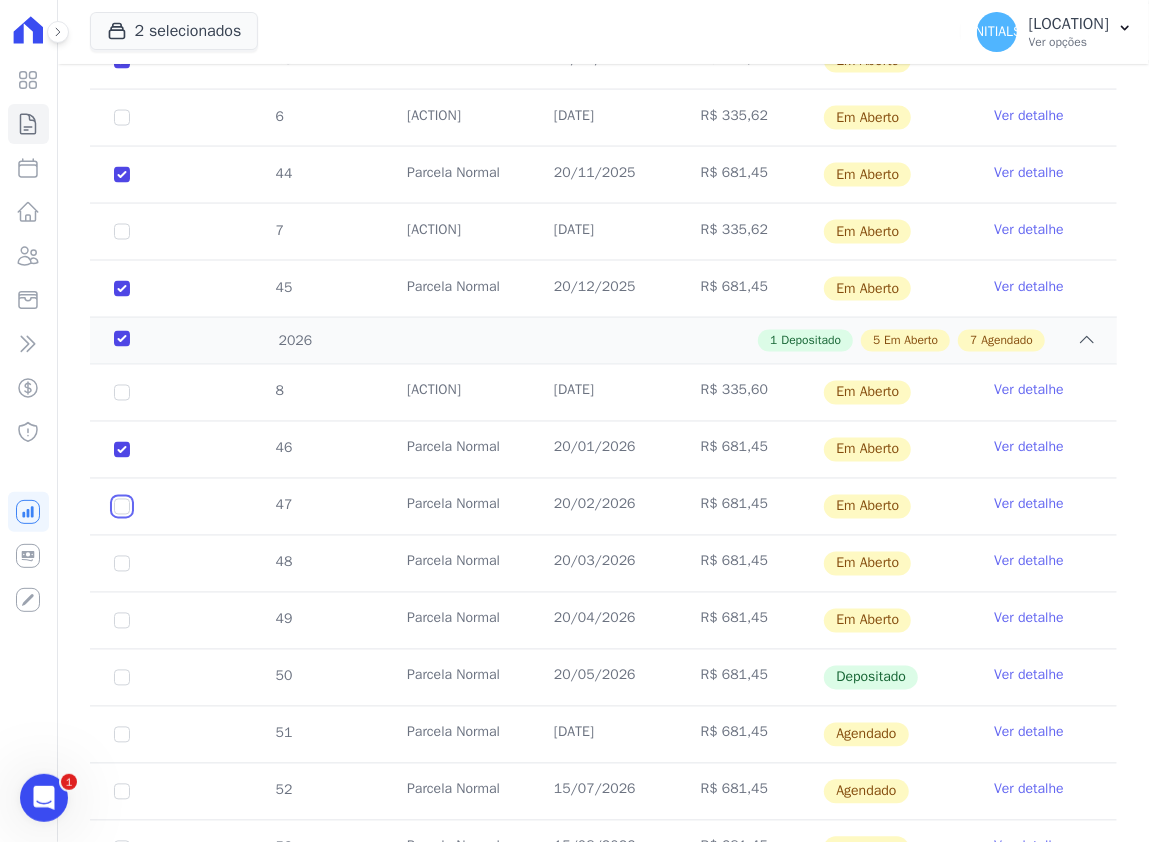 click at bounding box center [122, 393] 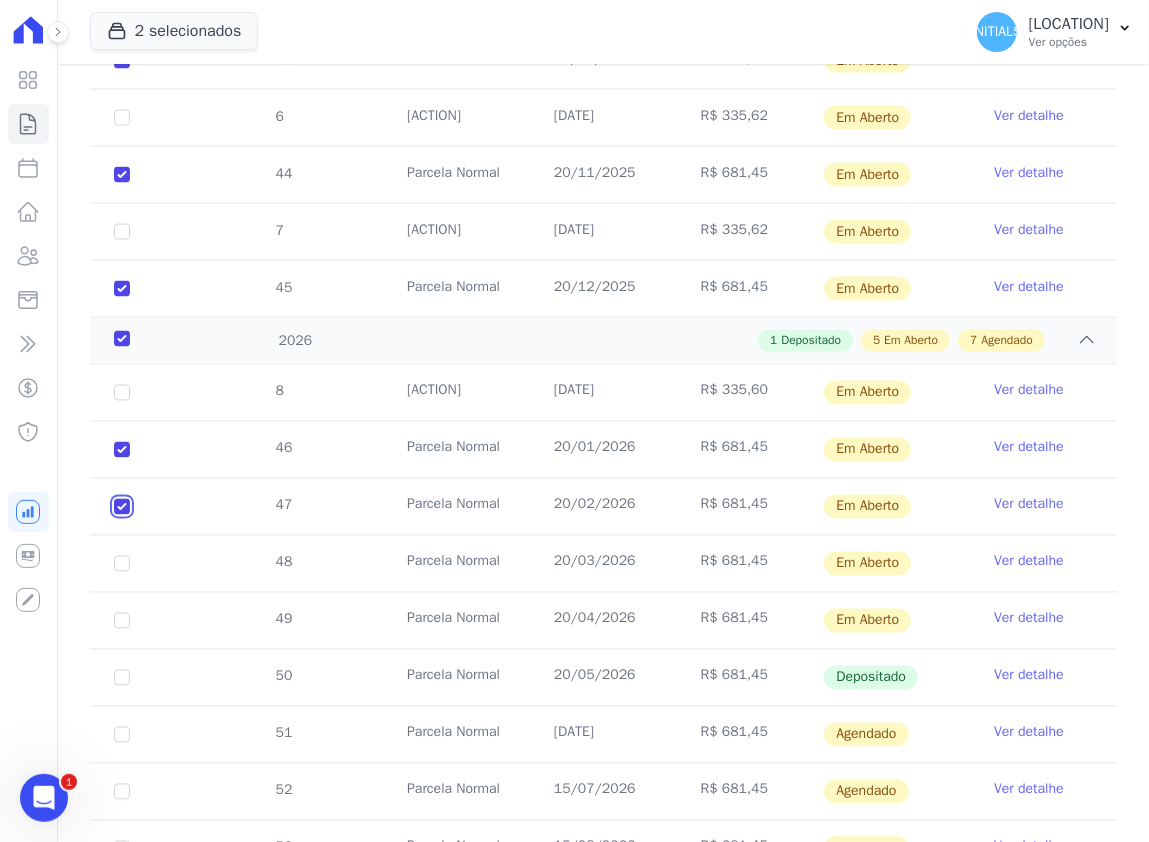 checkbox on "true" 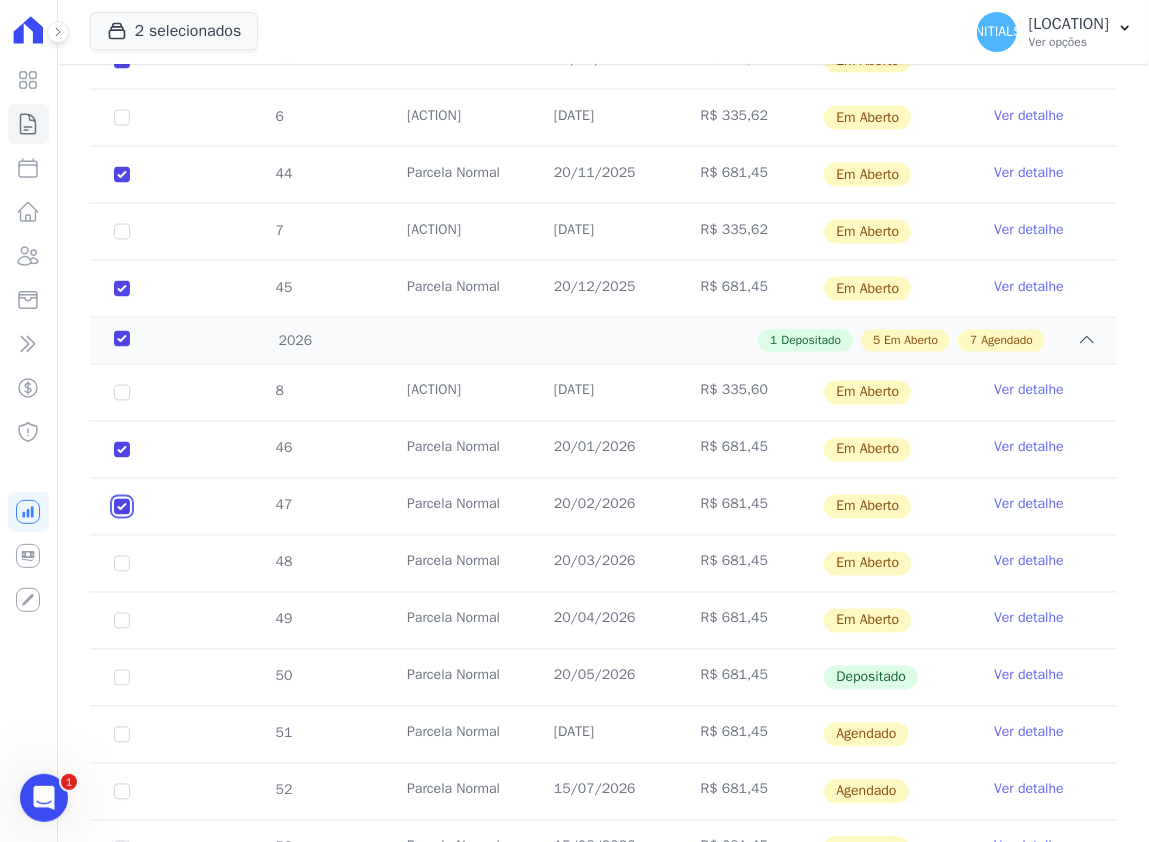 checkbox on "true" 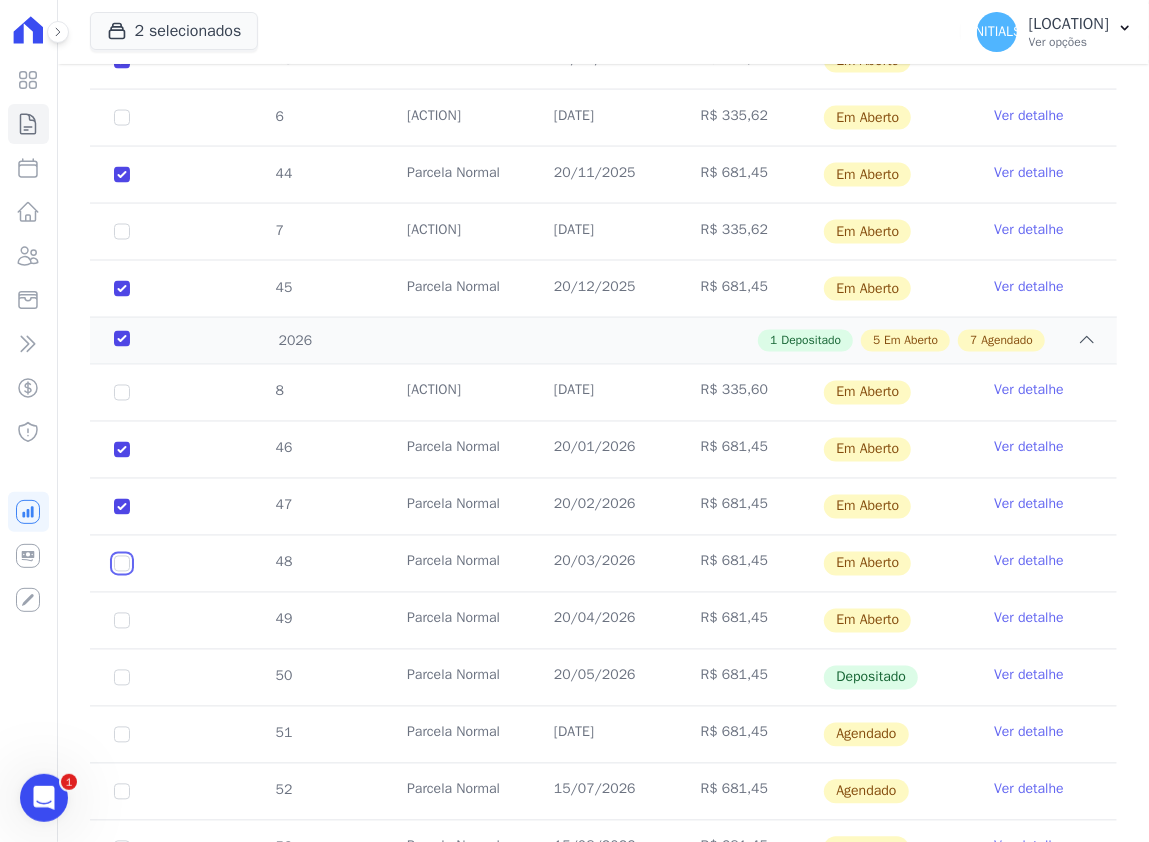 click at bounding box center [122, 393] 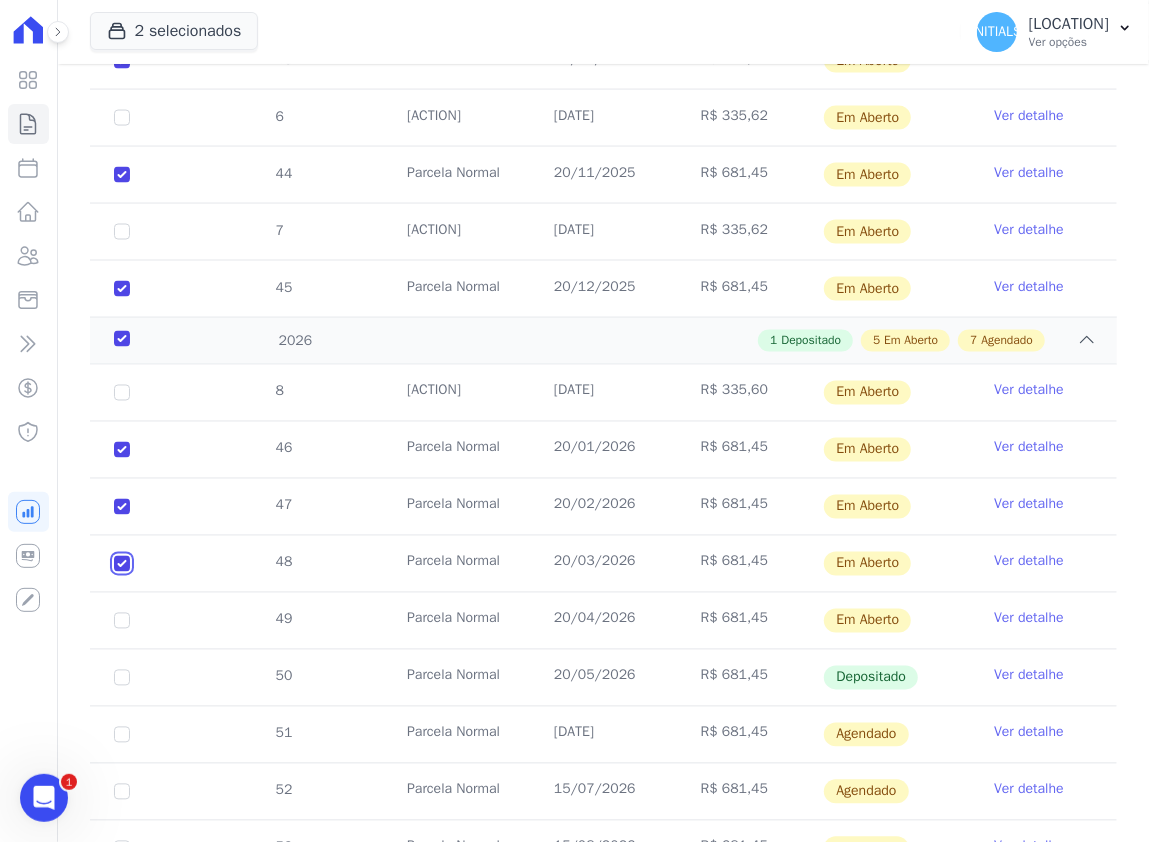 checkbox on "true" 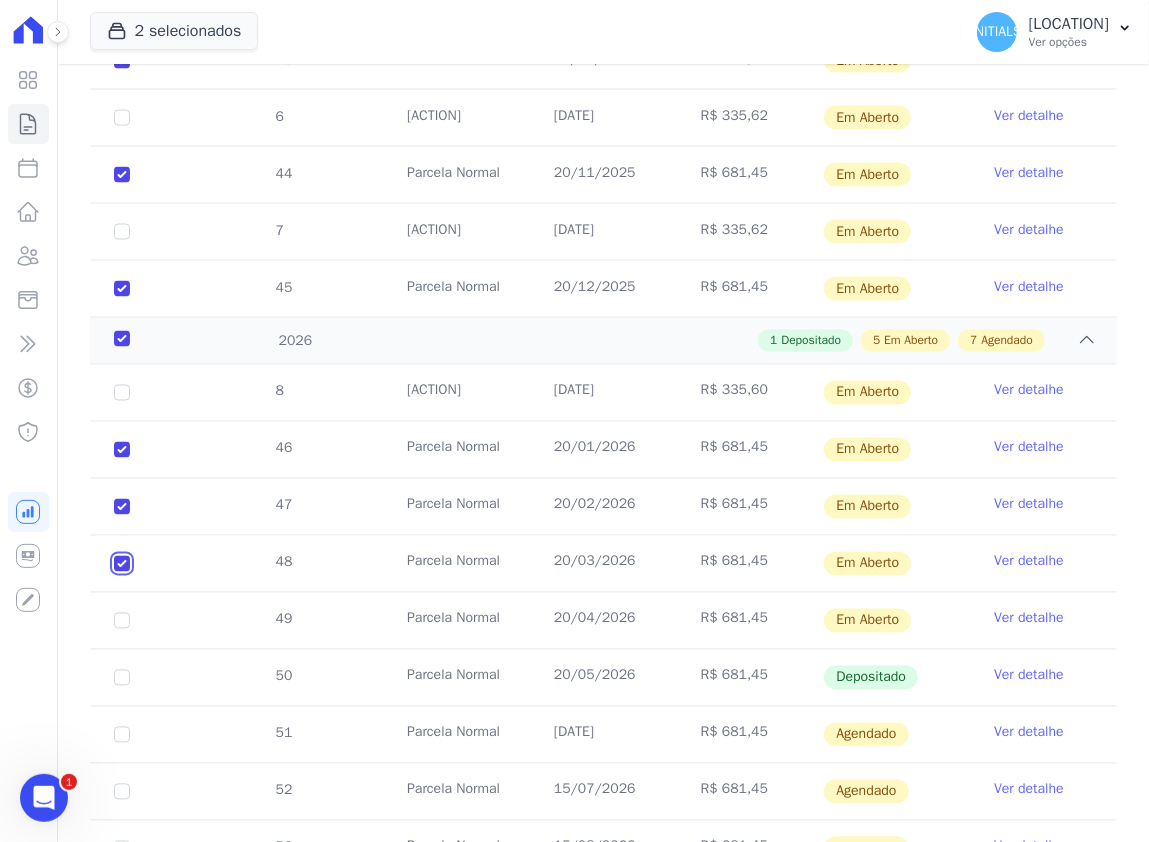 checkbox on "true" 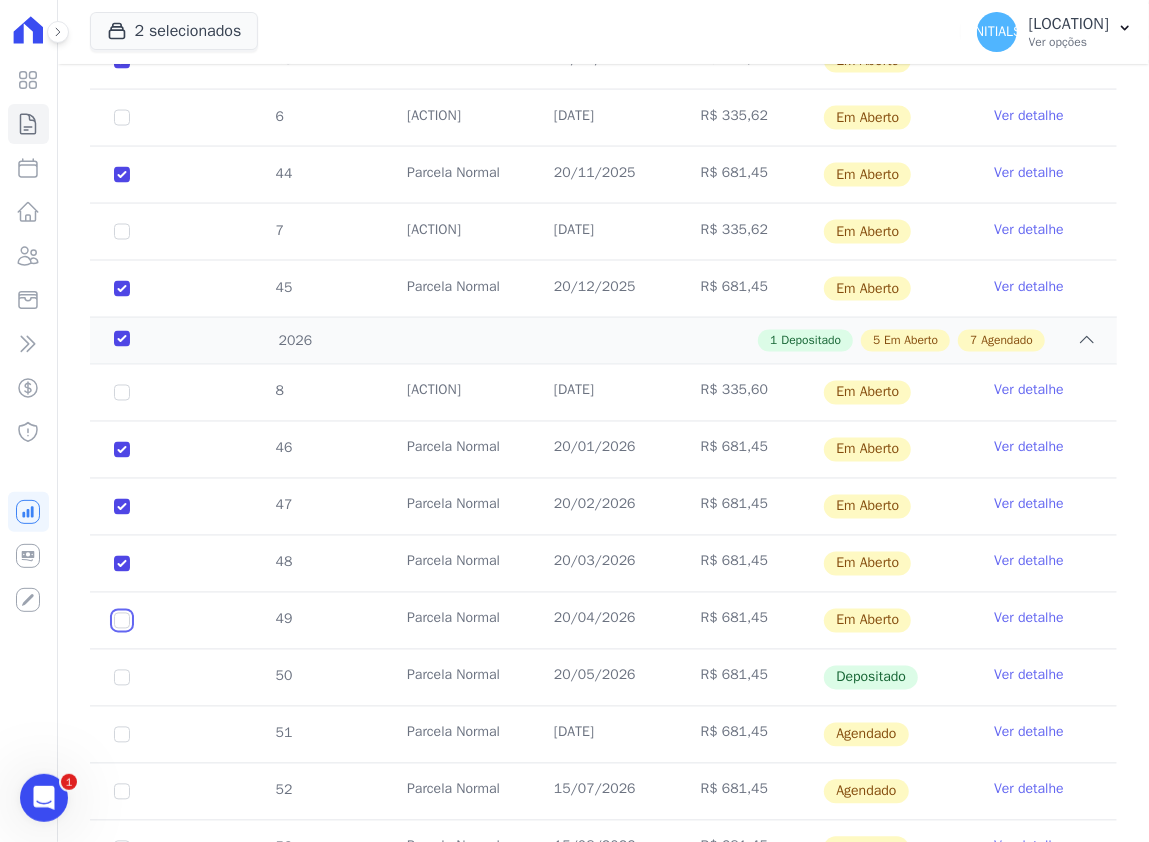 click at bounding box center (122, 393) 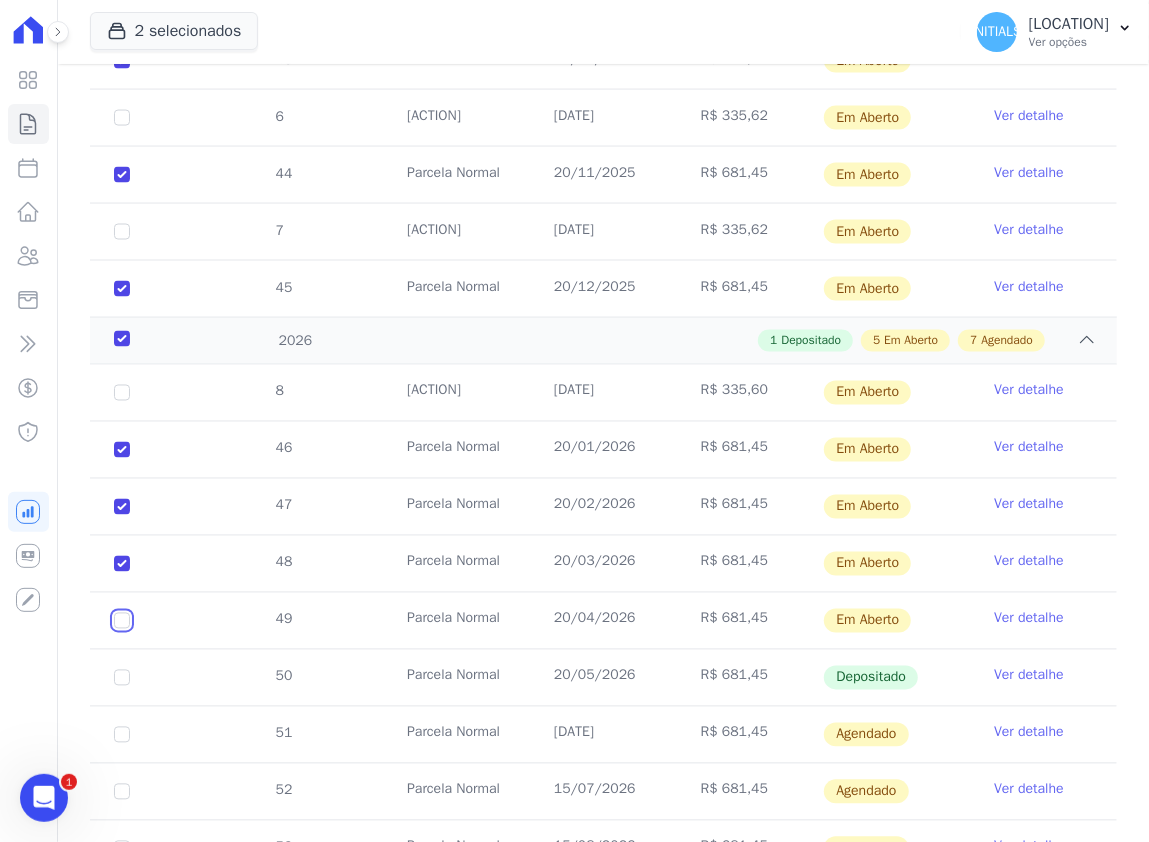 checkbox on "true" 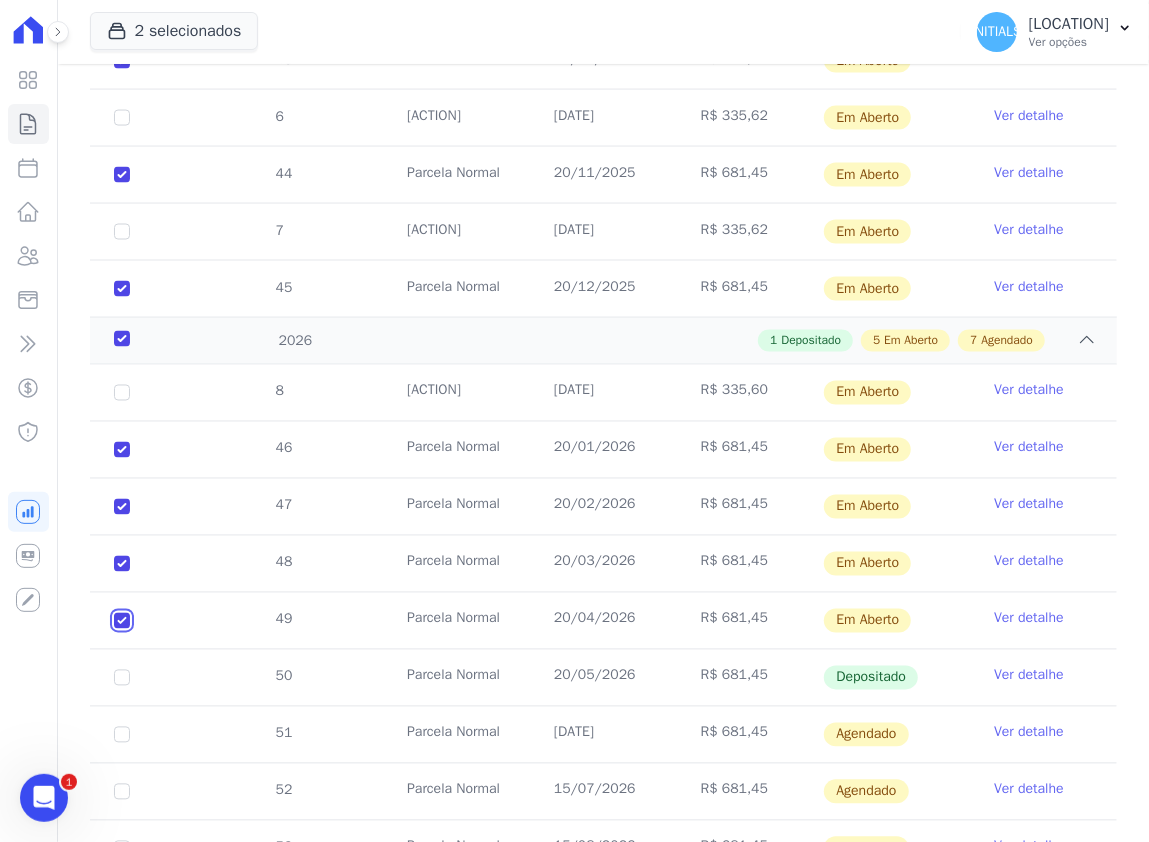 checkbox on "true" 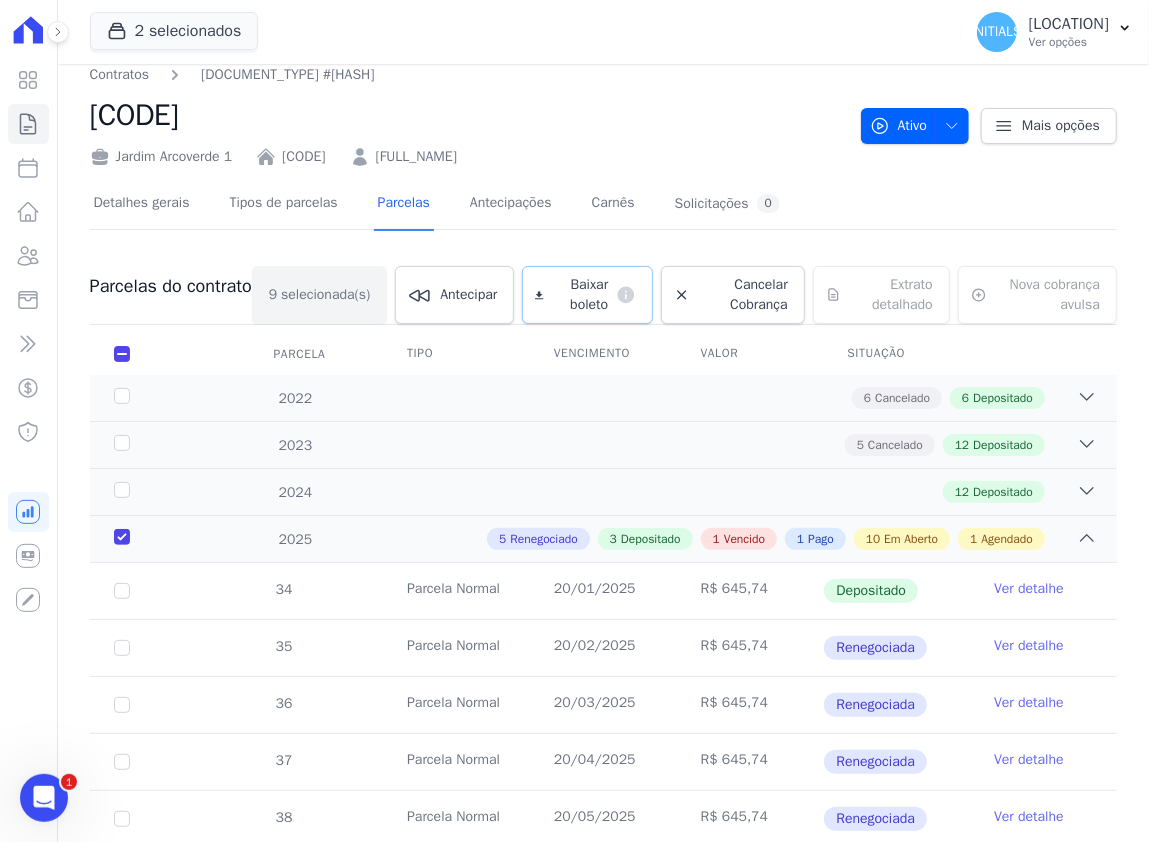 scroll, scrollTop: 0, scrollLeft: 0, axis: both 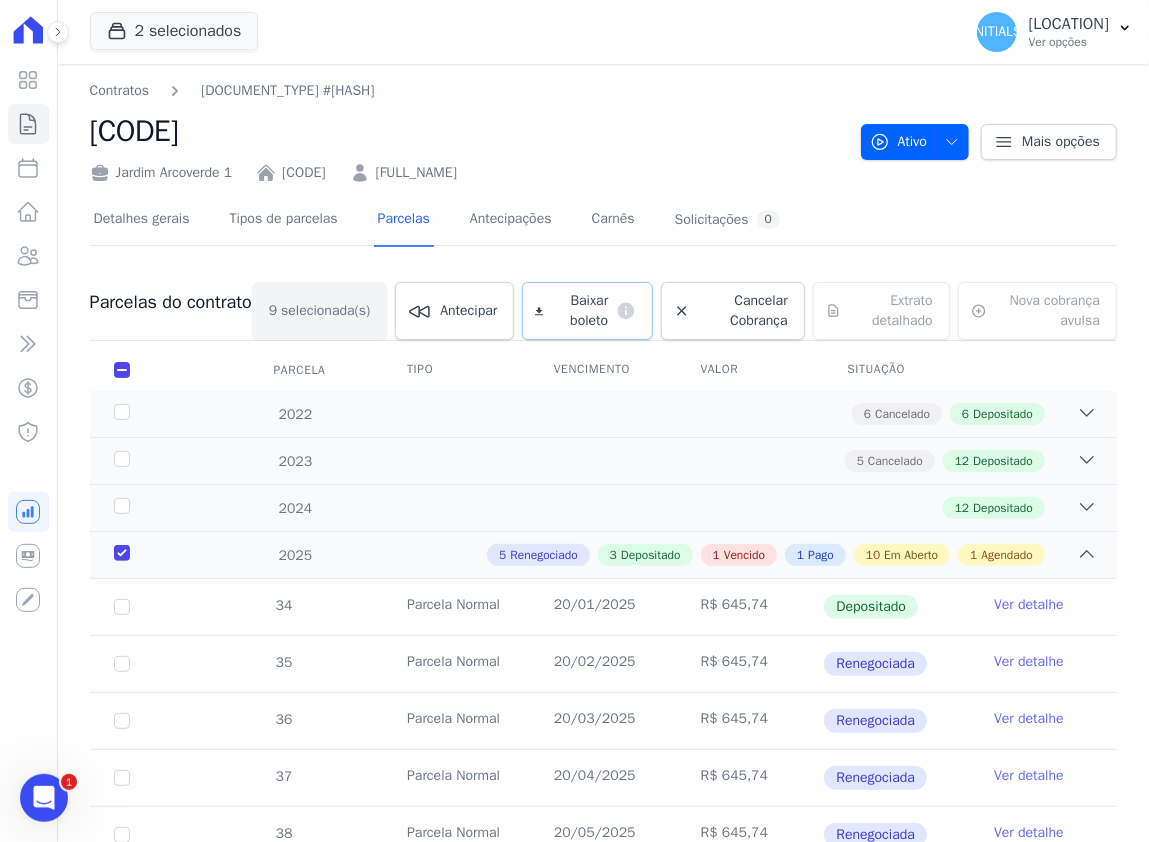 click on "Baixar boleto" at bounding box center [580, 311] 